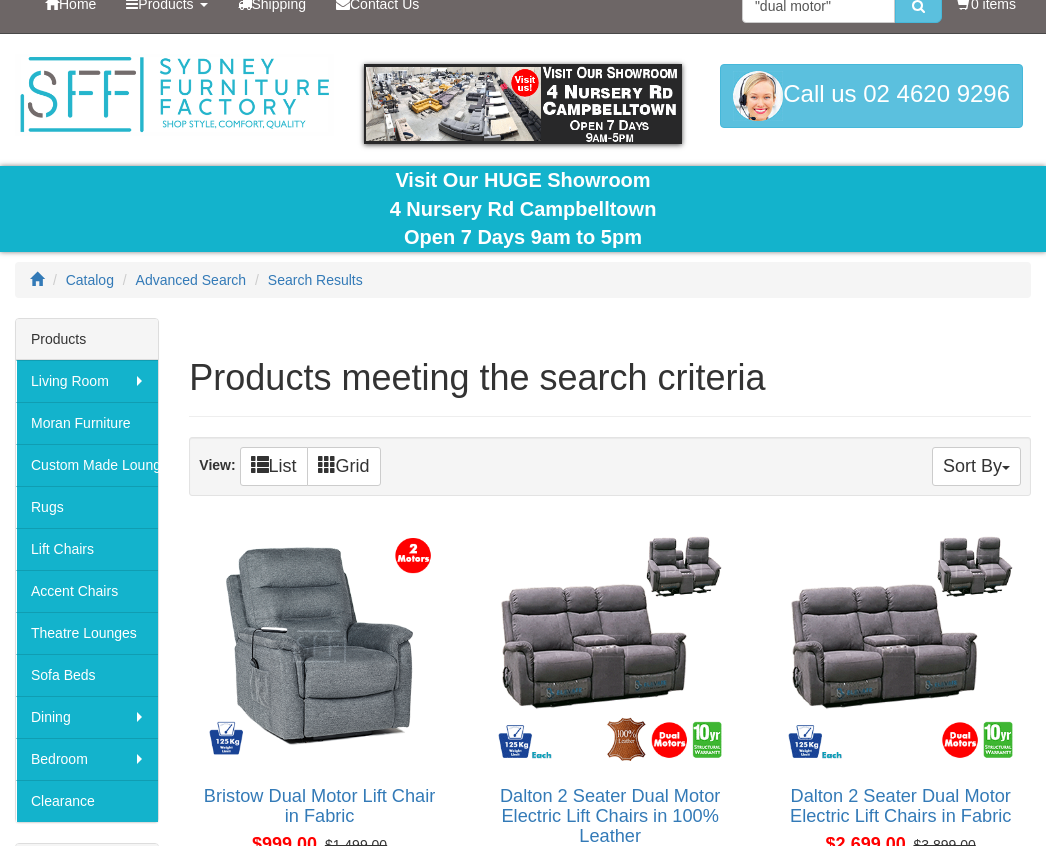 scroll, scrollTop: 0, scrollLeft: 0, axis: both 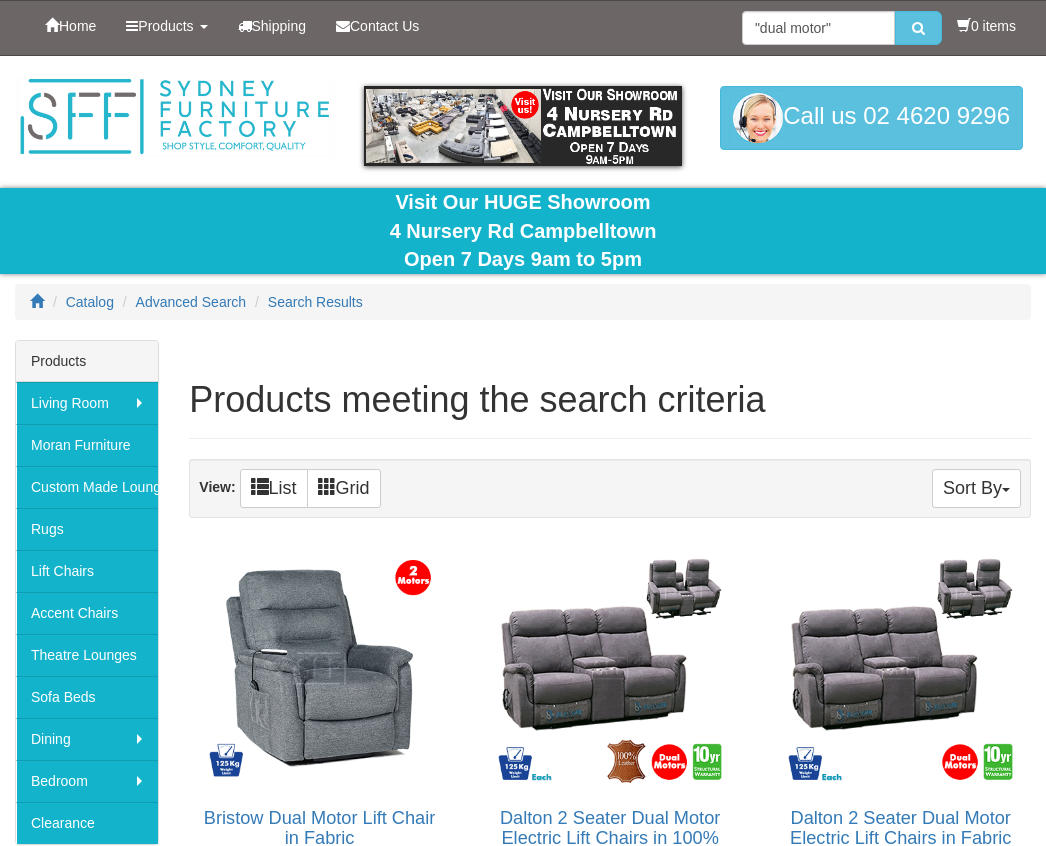 click on "Home" at bounding box center [77, 26] 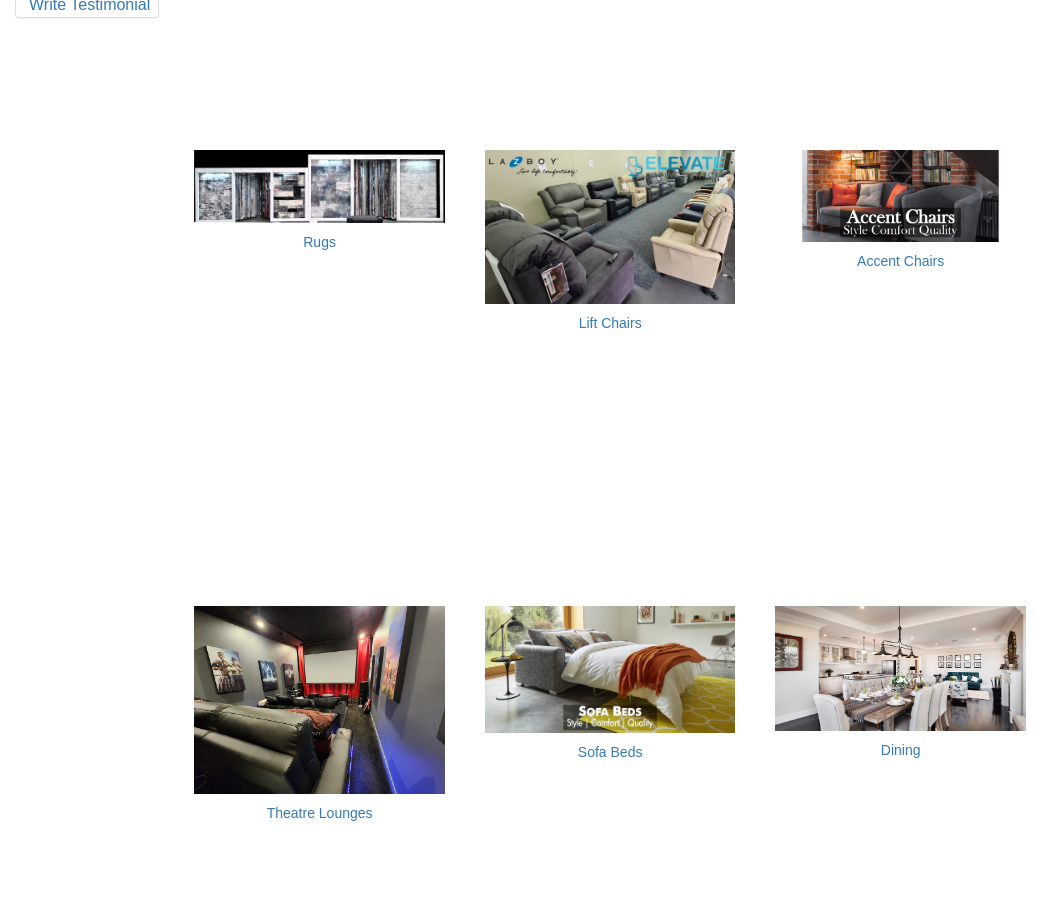 scroll, scrollTop: 1191, scrollLeft: 0, axis: vertical 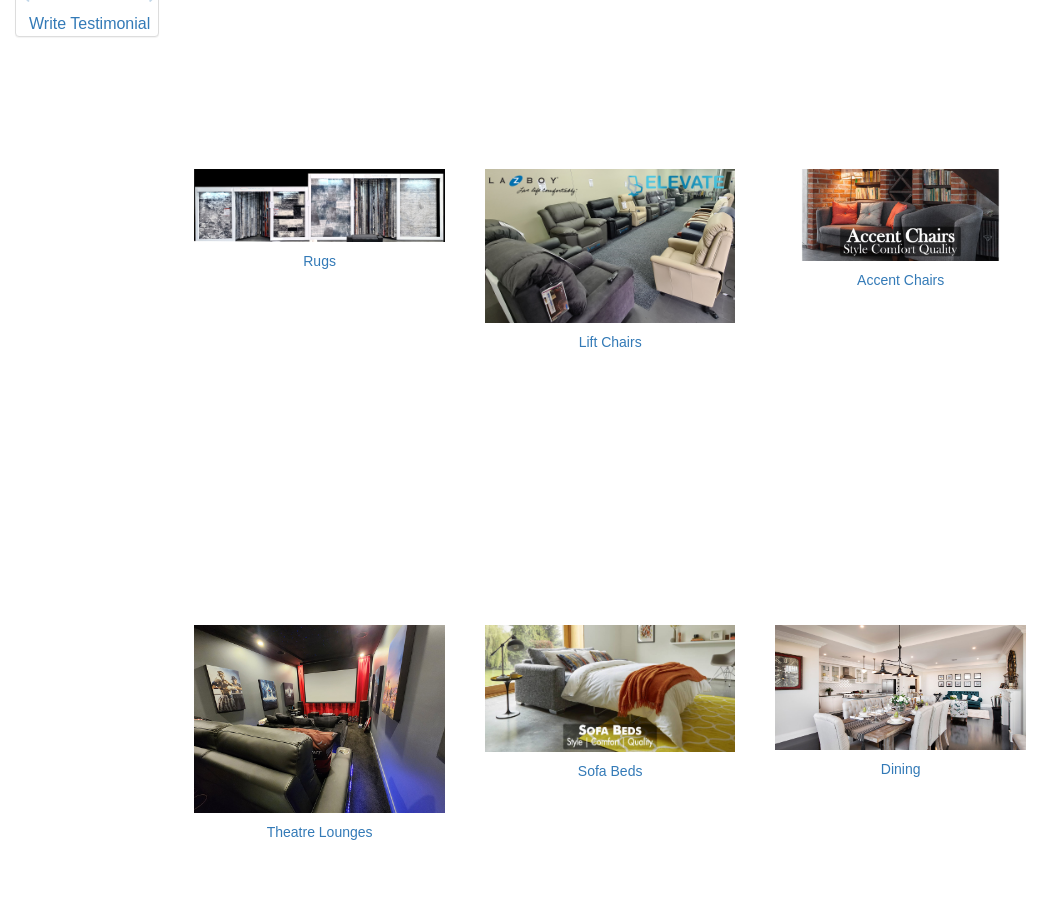 click at bounding box center (610, 246) 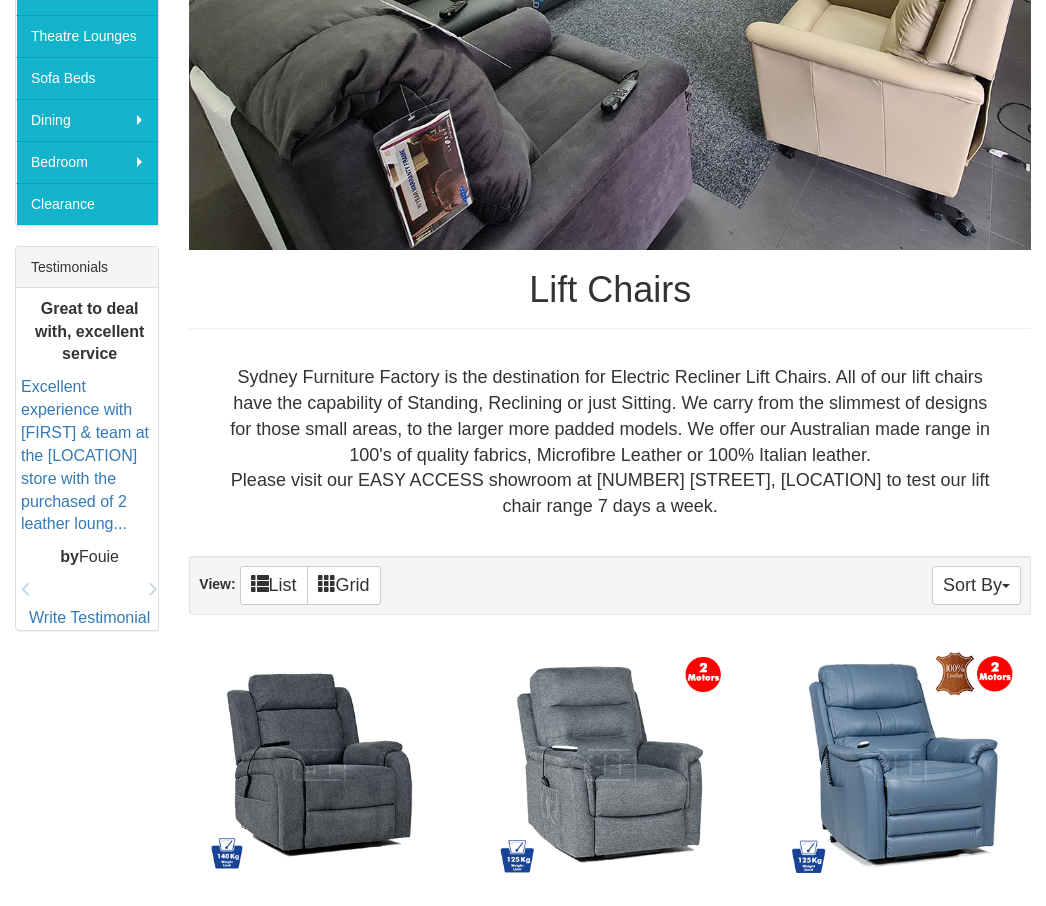 scroll, scrollTop: 623, scrollLeft: 0, axis: vertical 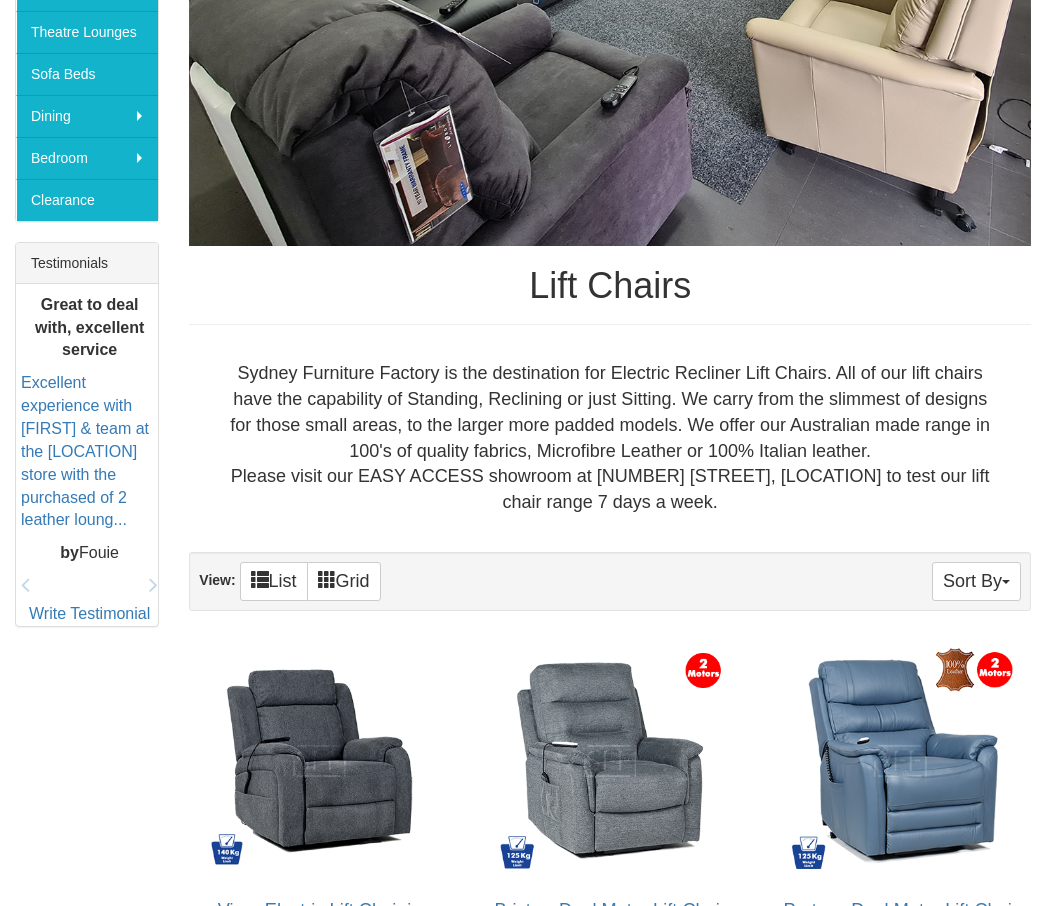 click on "Sort By" at bounding box center [976, 581] 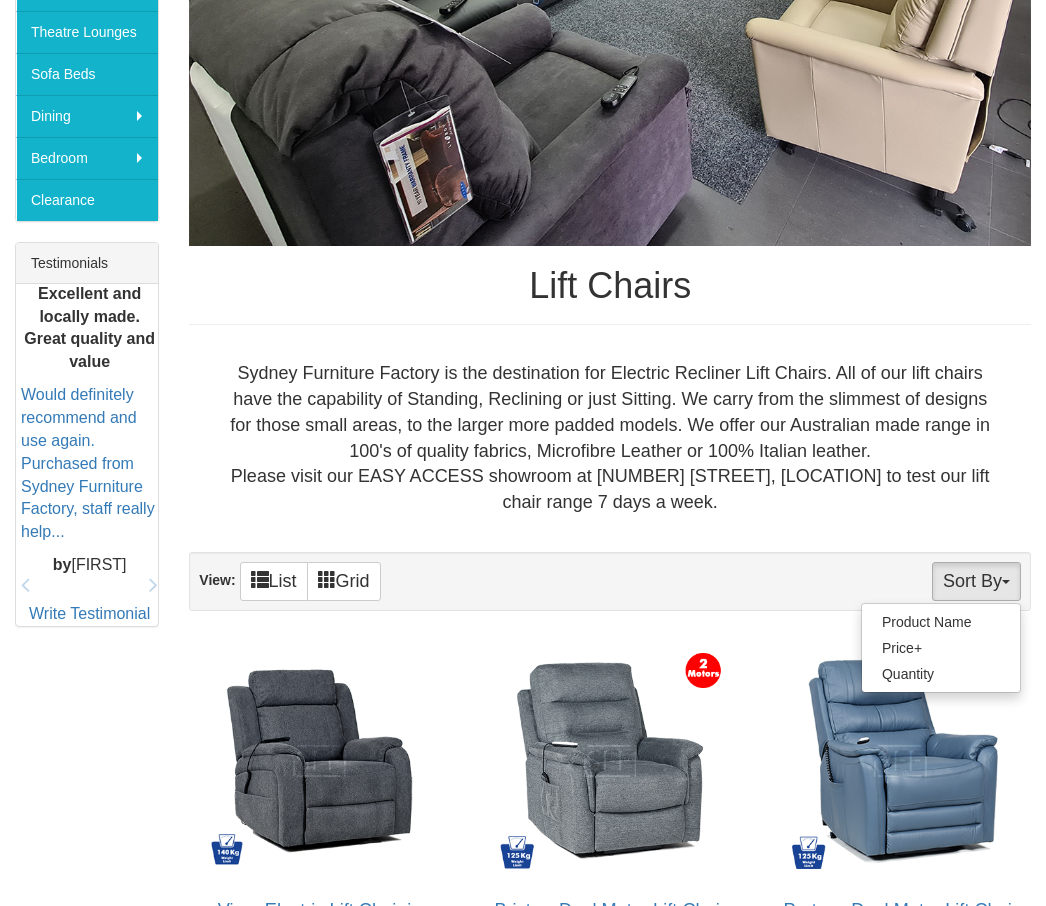 click on "Price+" at bounding box center [941, 648] 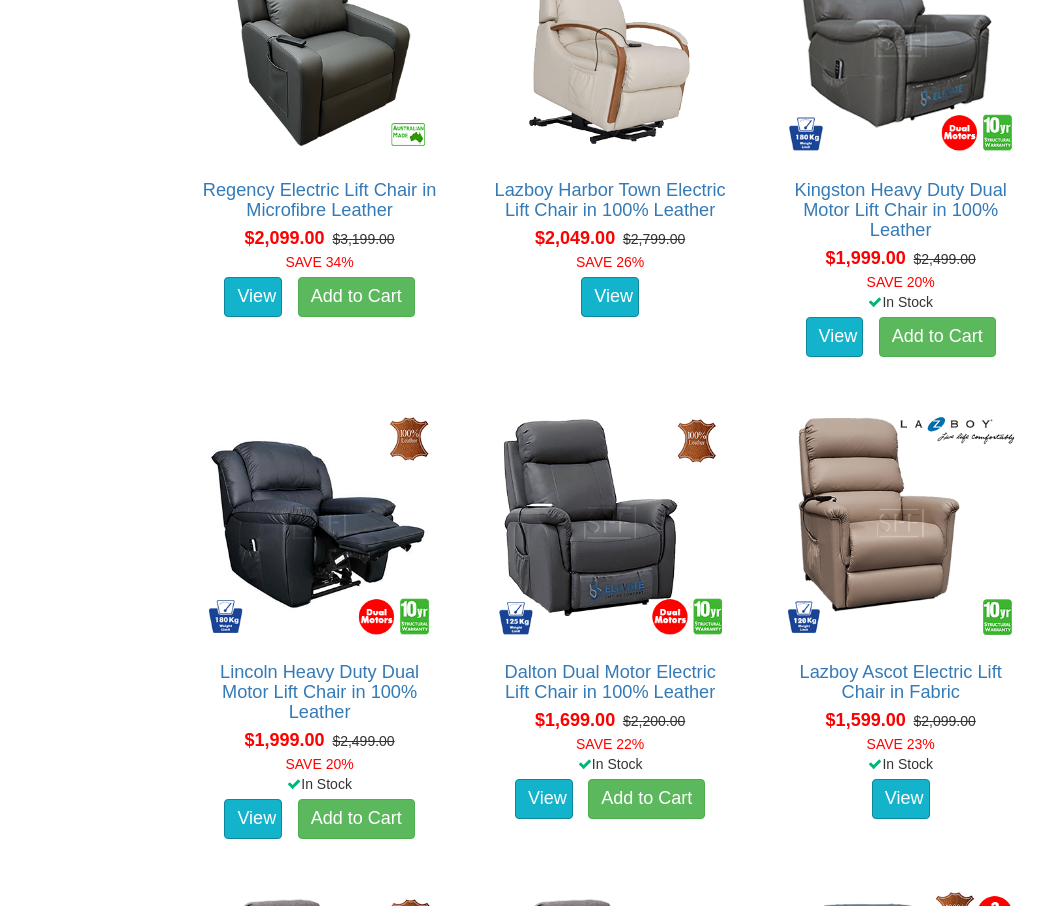 scroll, scrollTop: 3272, scrollLeft: 0, axis: vertical 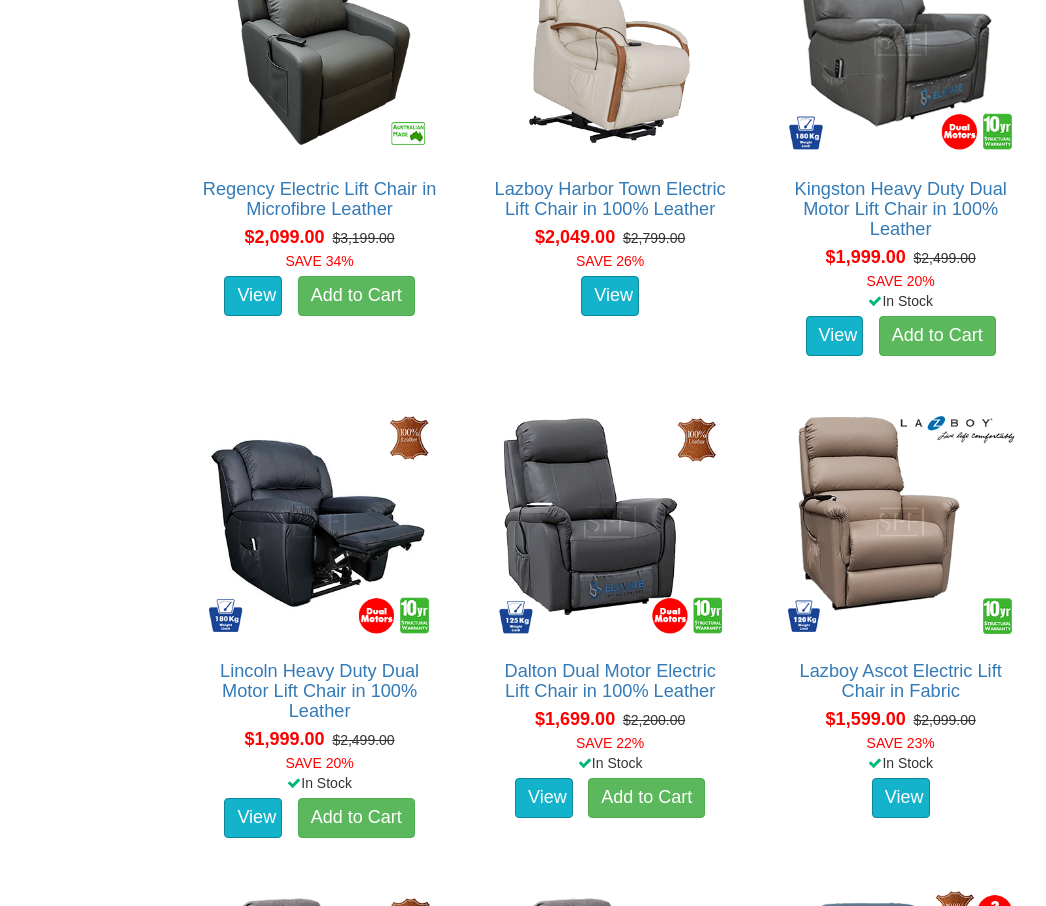 click on "Petite Dual Motor Electric Lift Chair in Fabric               About the Petite Electric Lift Chair:
Our Petite electric lift chair is exactly that, Petite! This chair has a seat…               $1,499.00    $1,899.00 SAVE 21%           View        Add to Cart" at bounding box center [610, 1105] 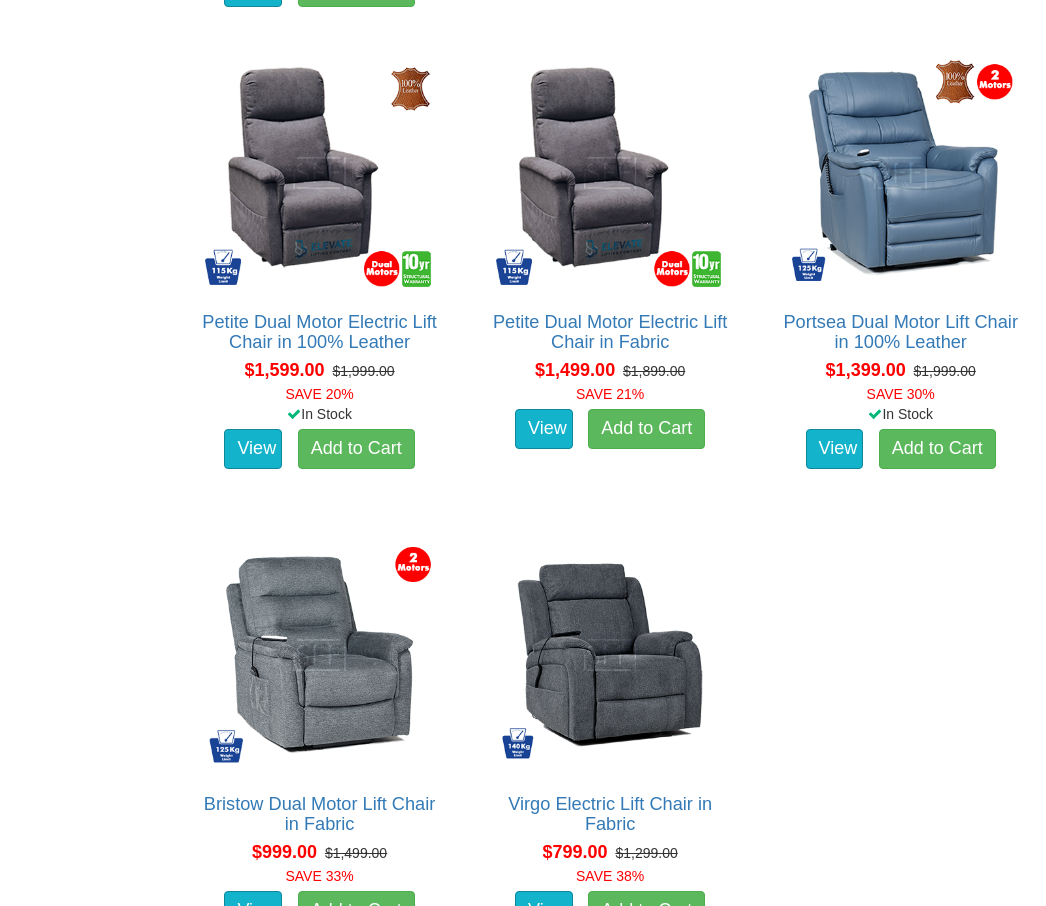 scroll, scrollTop: 4103, scrollLeft: 0, axis: vertical 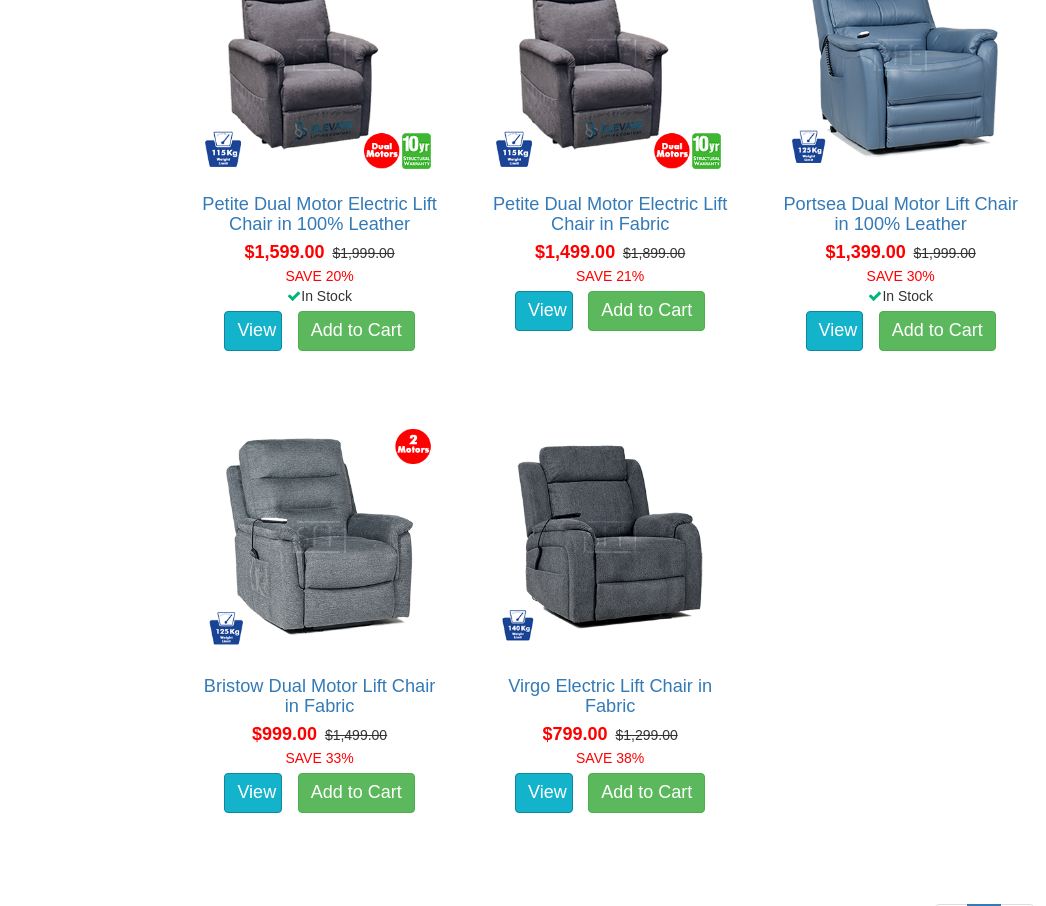 click on "Bristow Dual Motor Lift Chair in Fabric" at bounding box center (319, 696) 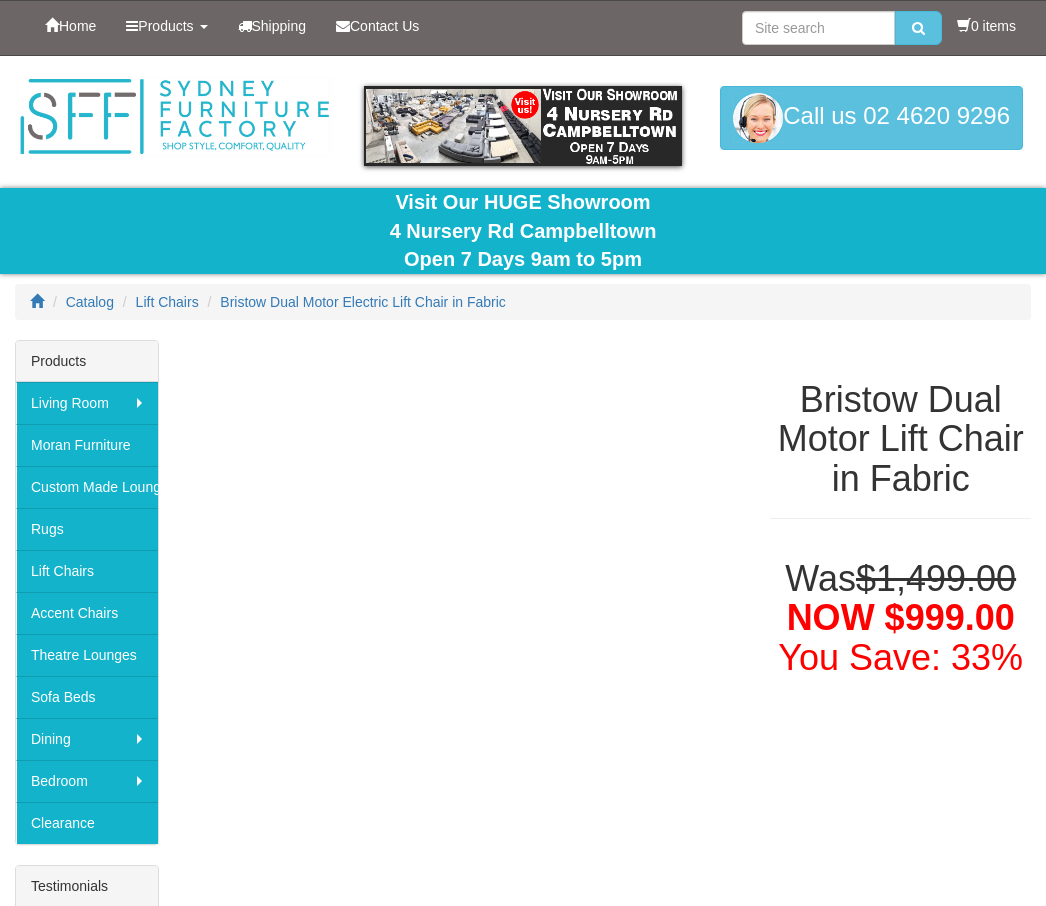 scroll, scrollTop: 0, scrollLeft: 0, axis: both 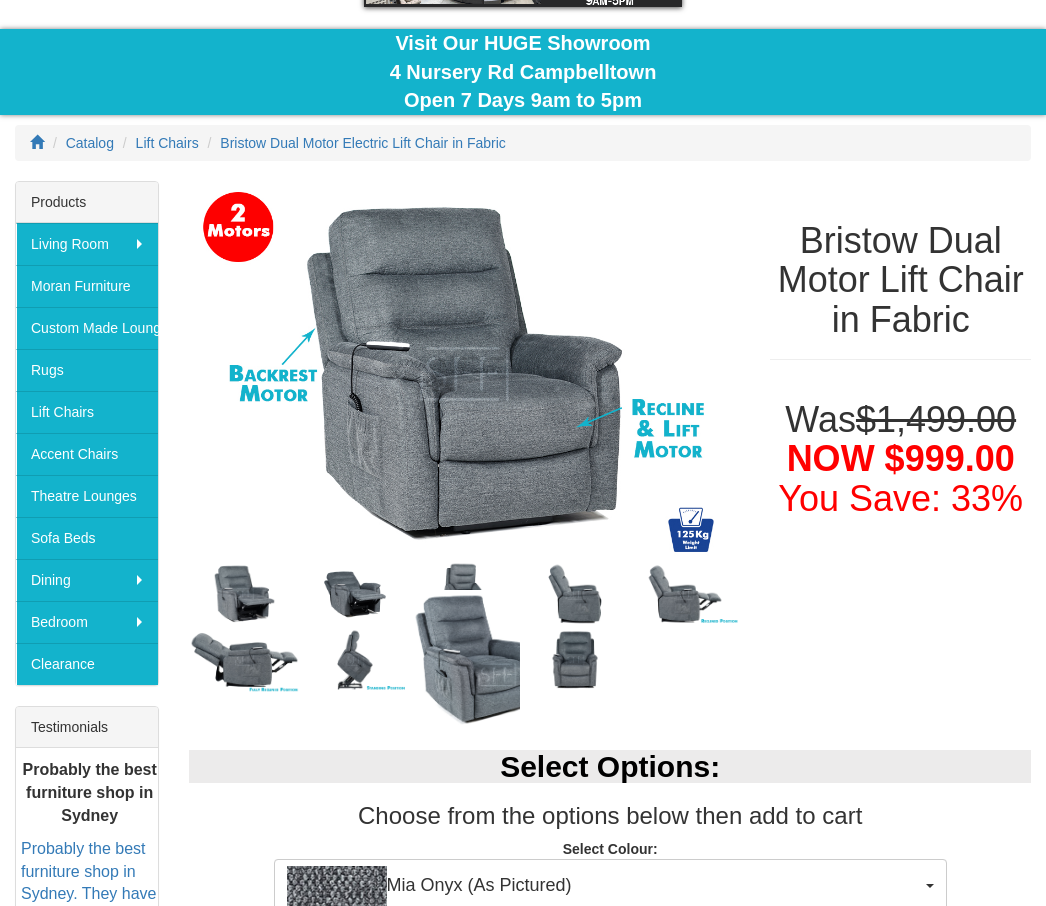 click at bounding box center [244, 595] 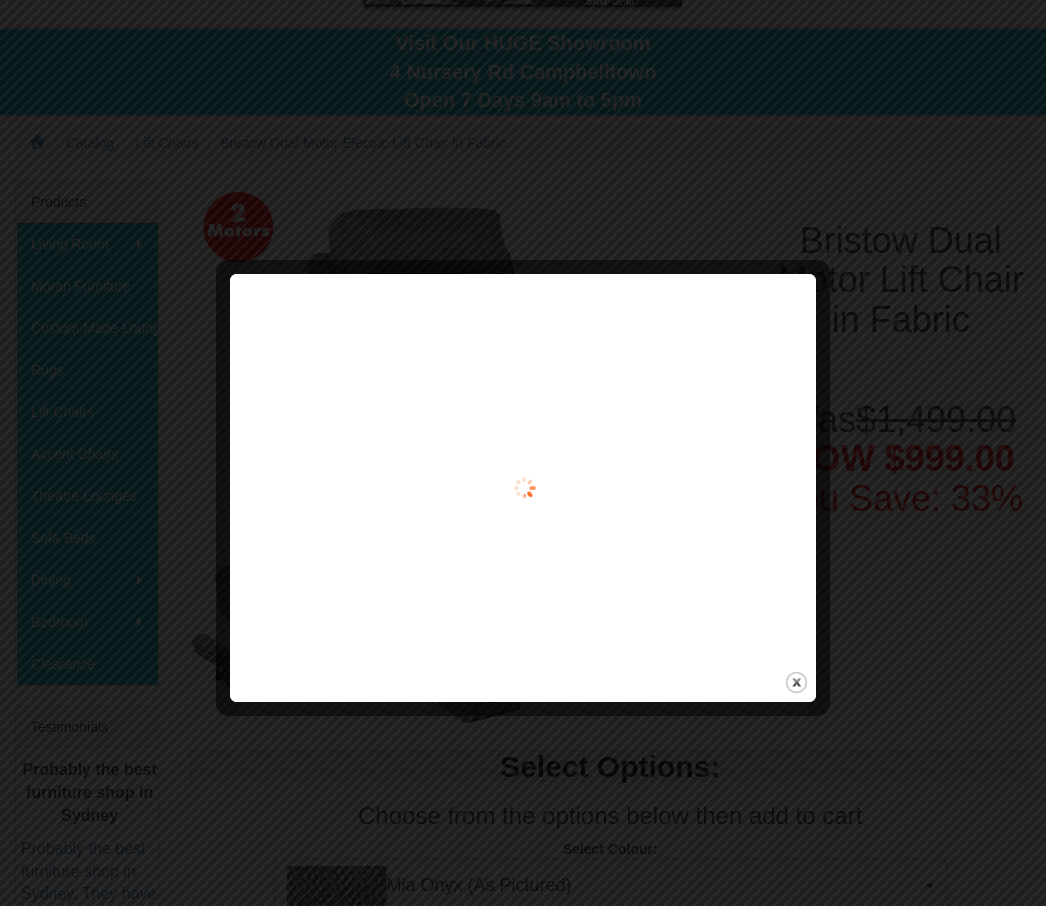 scroll, scrollTop: 159, scrollLeft: 0, axis: vertical 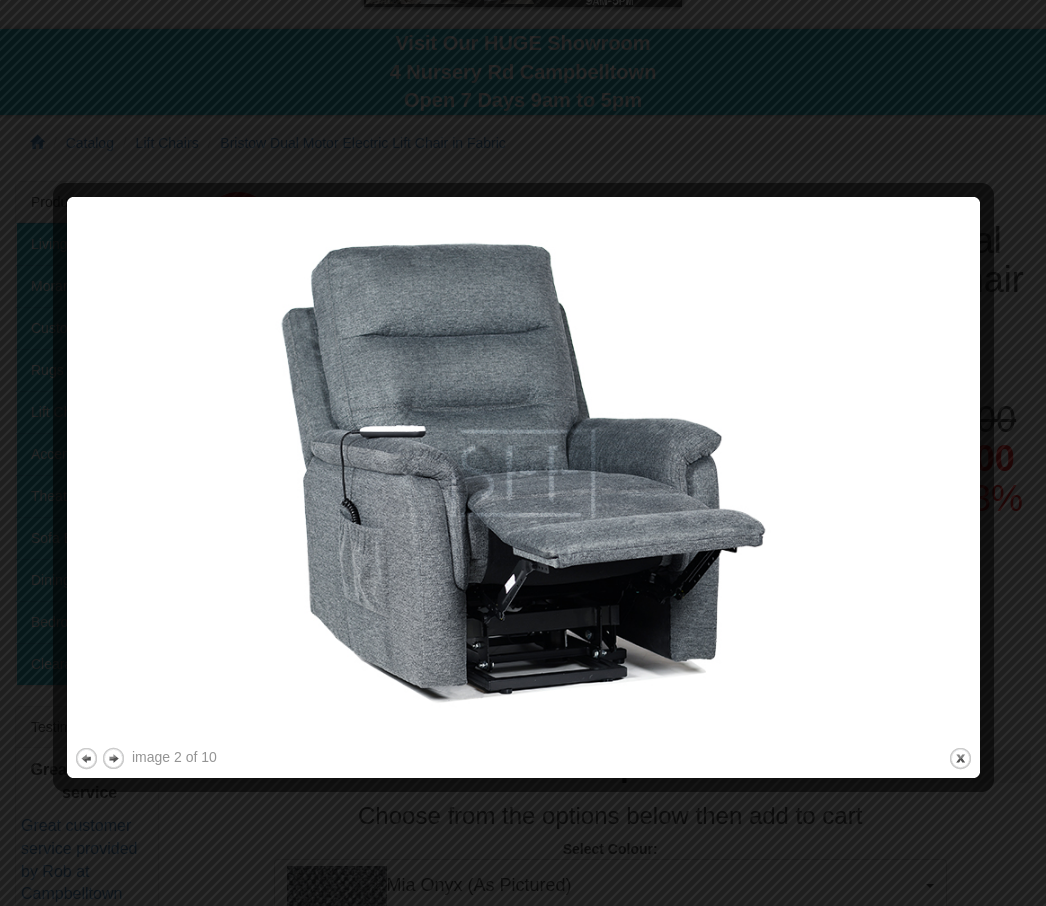 click on "next" at bounding box center [113, 758] 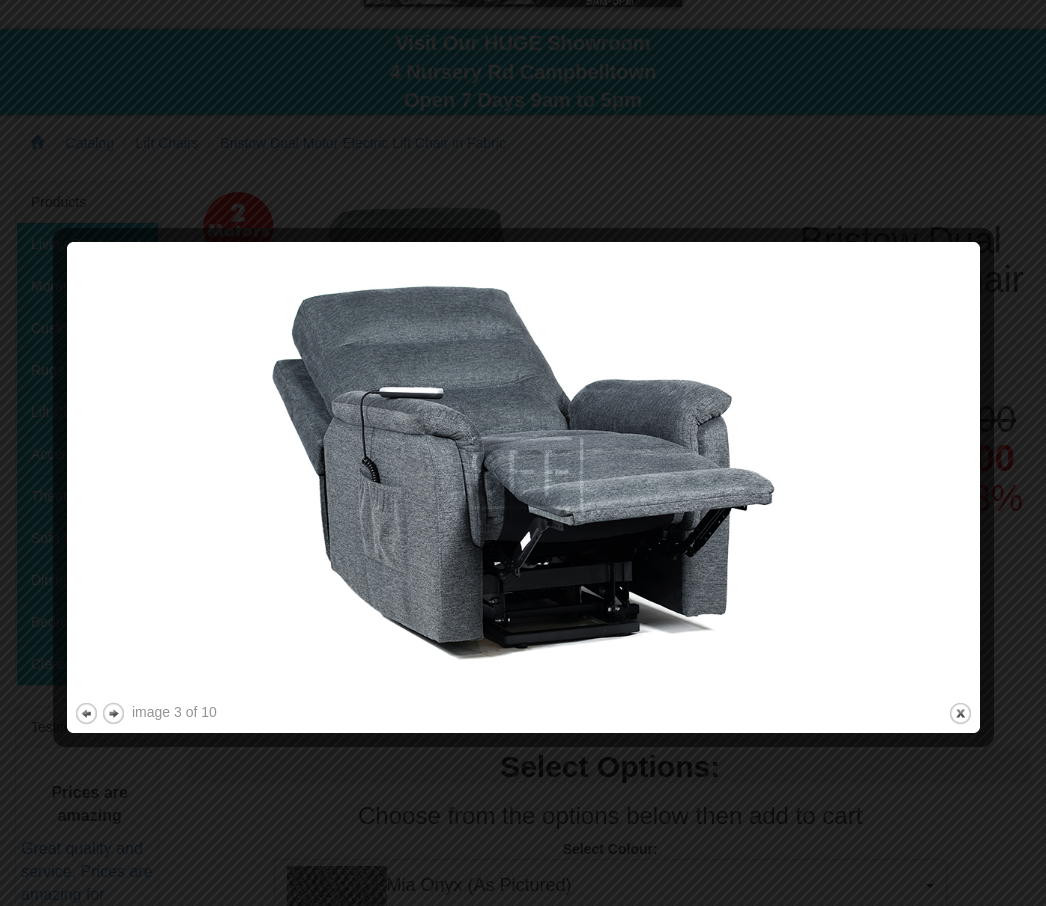 click on "next" at bounding box center [113, 713] 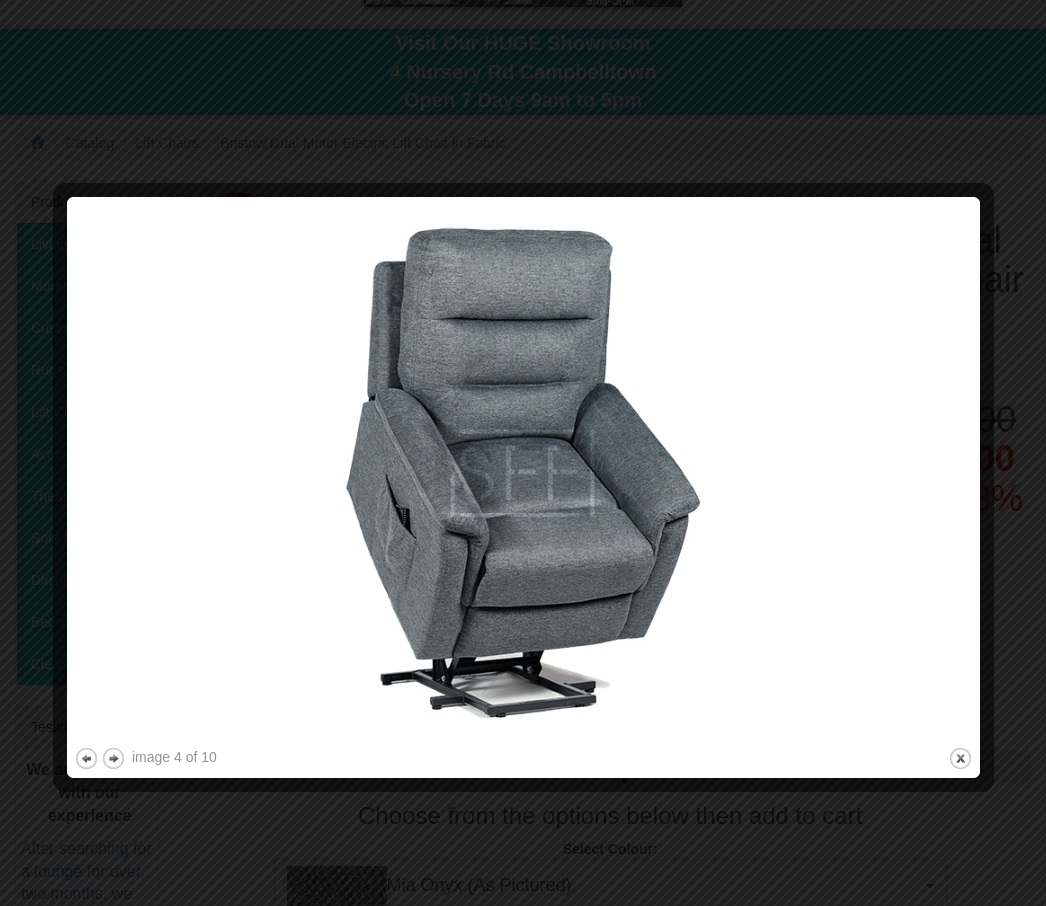 click at bounding box center (523, 453) 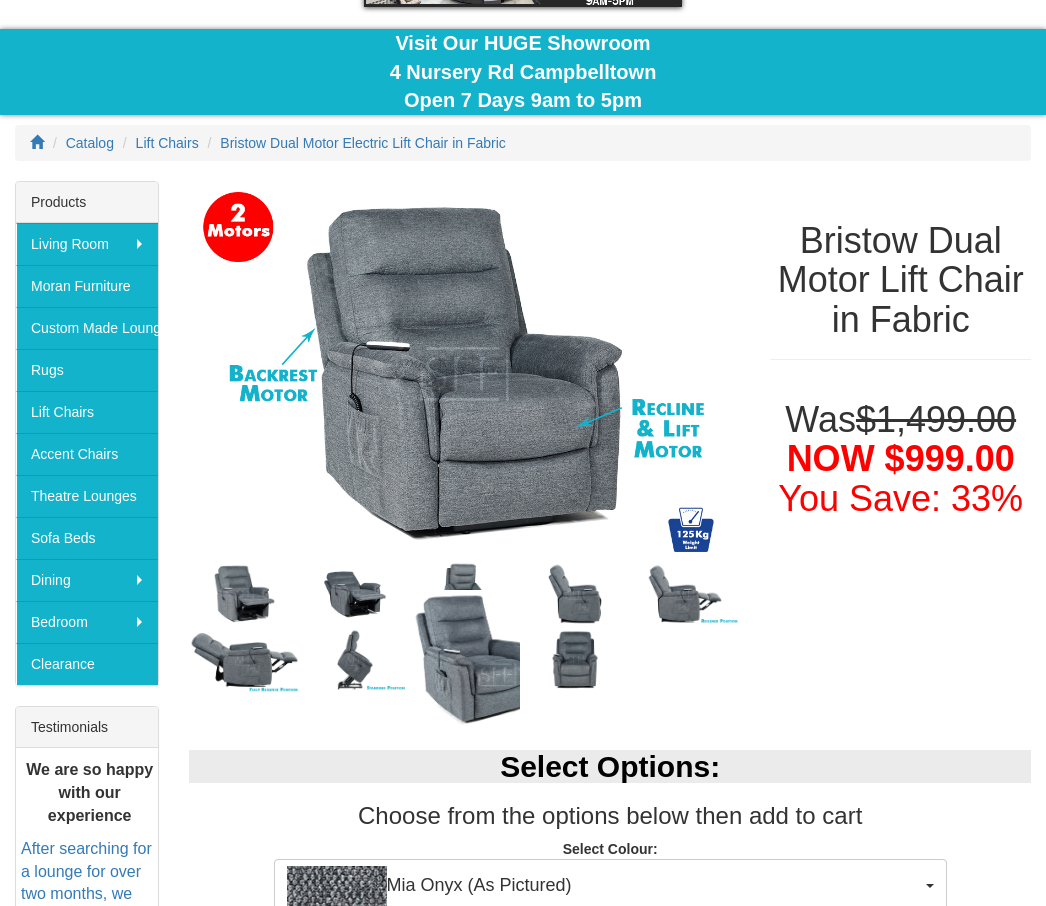 click at bounding box center (355, 660) 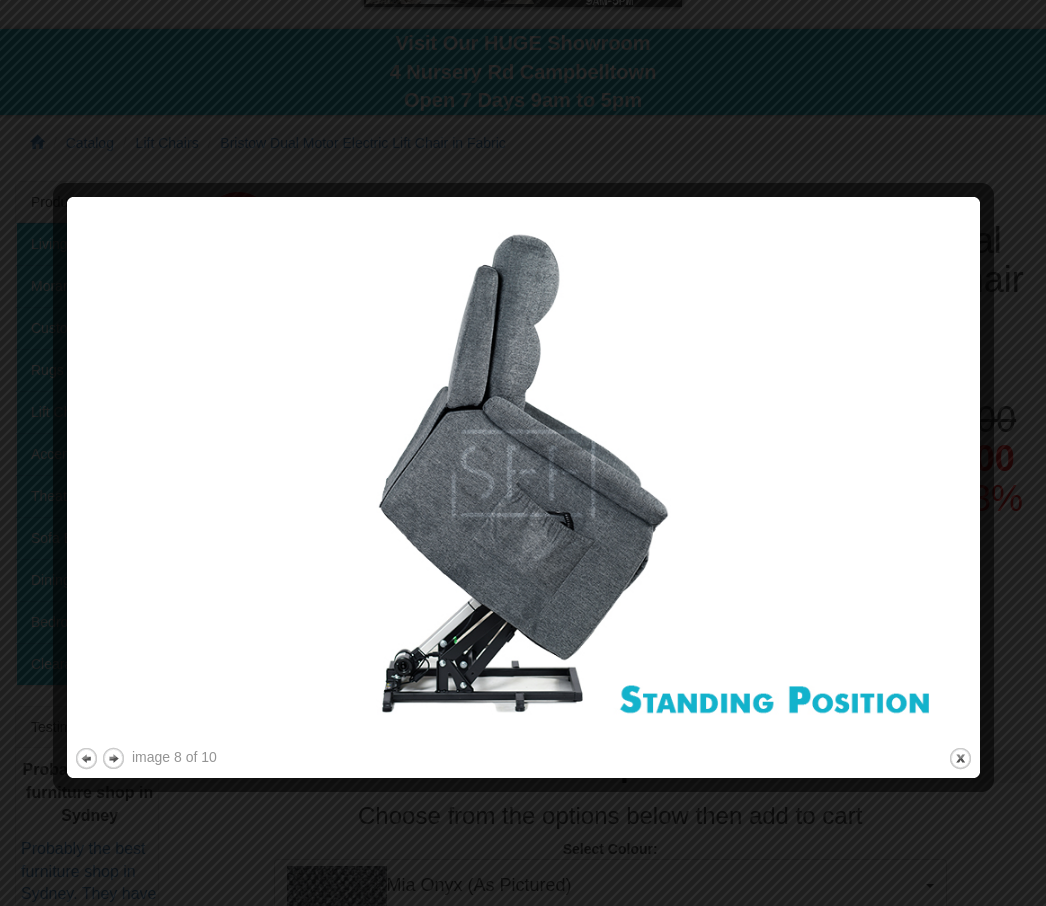 click on "next" at bounding box center (113, 758) 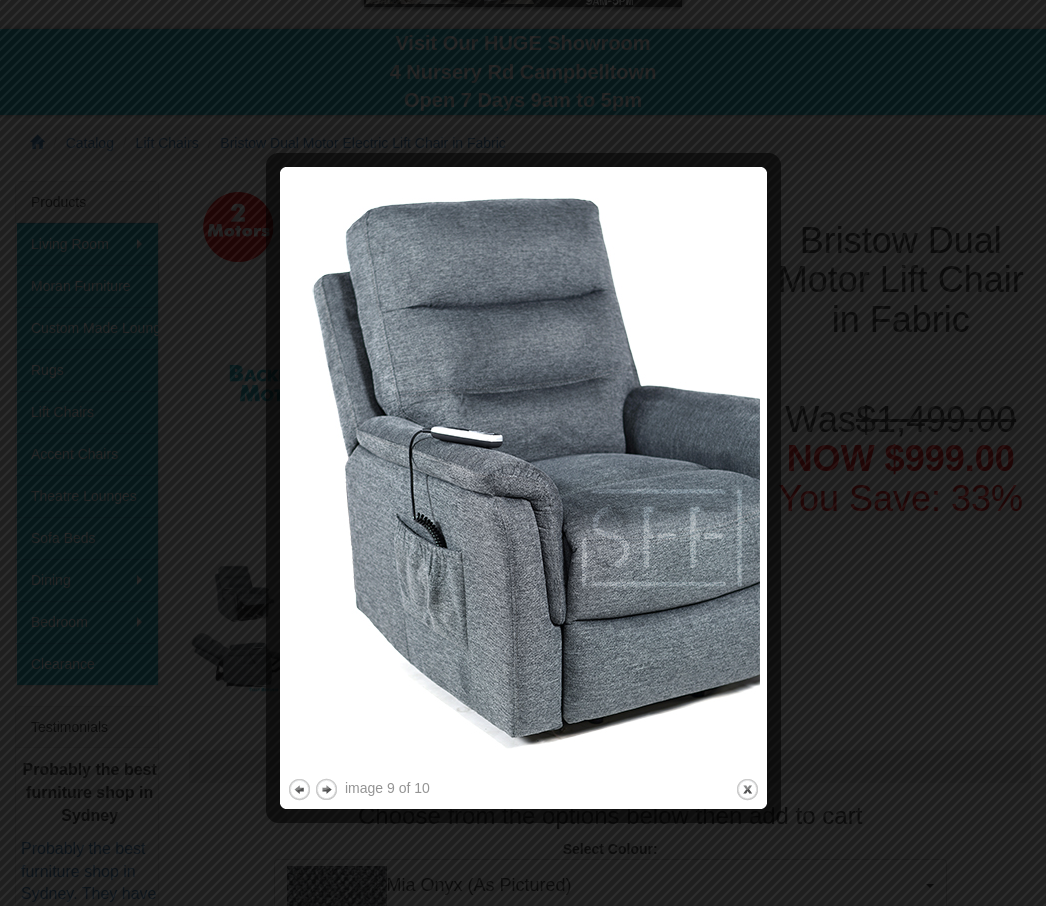 click at bounding box center (523, 453) 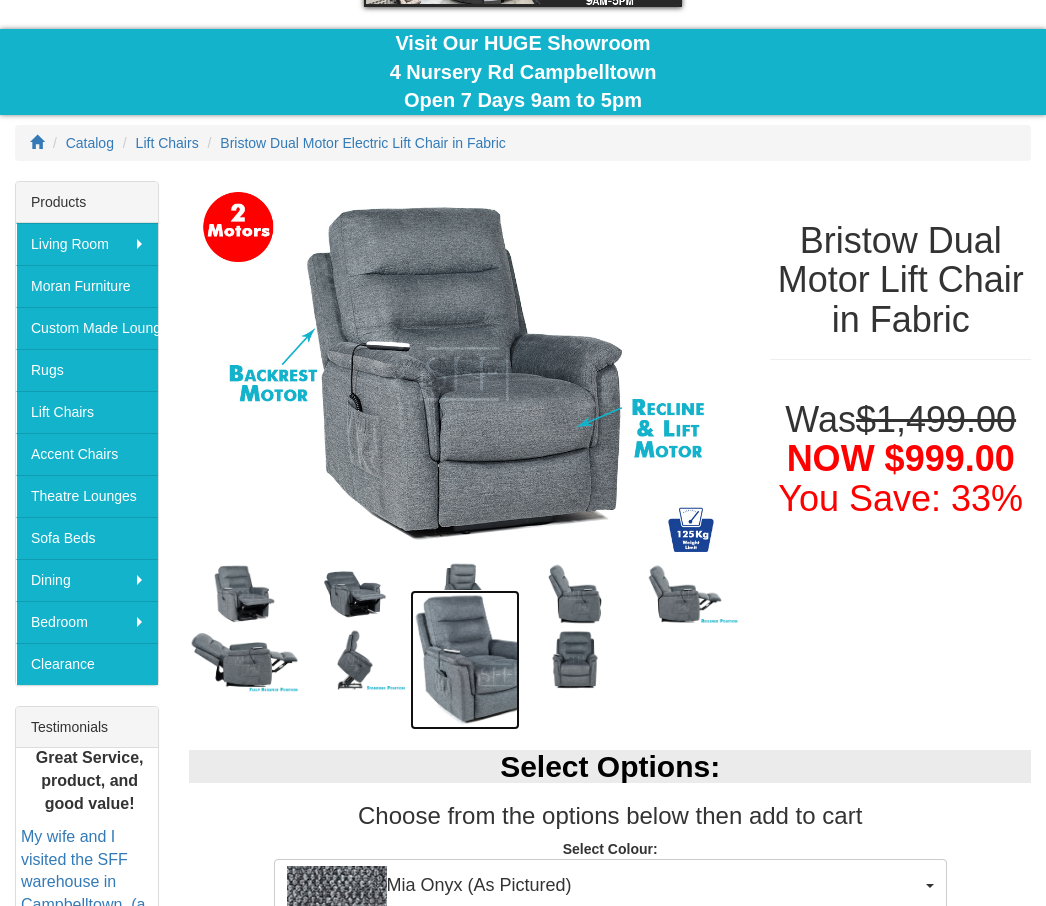 scroll, scrollTop: 153, scrollLeft: 0, axis: vertical 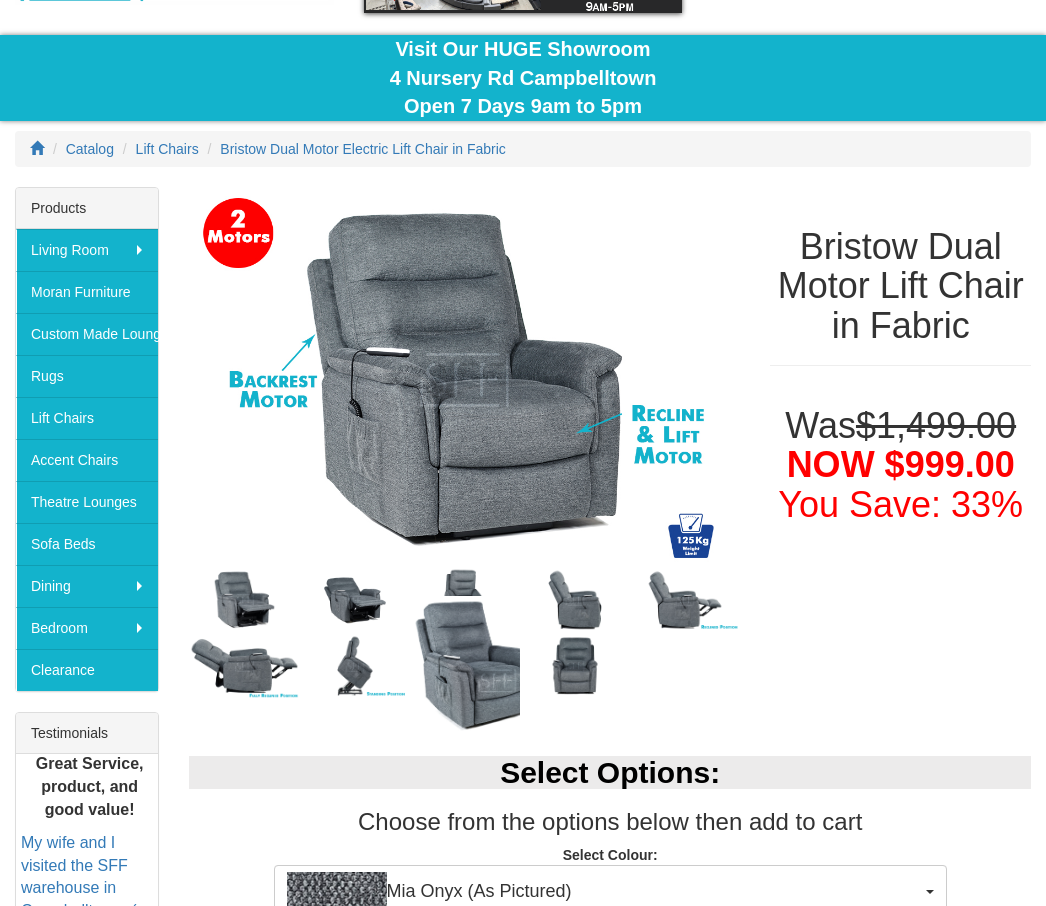 click at bounding box center [575, 666] 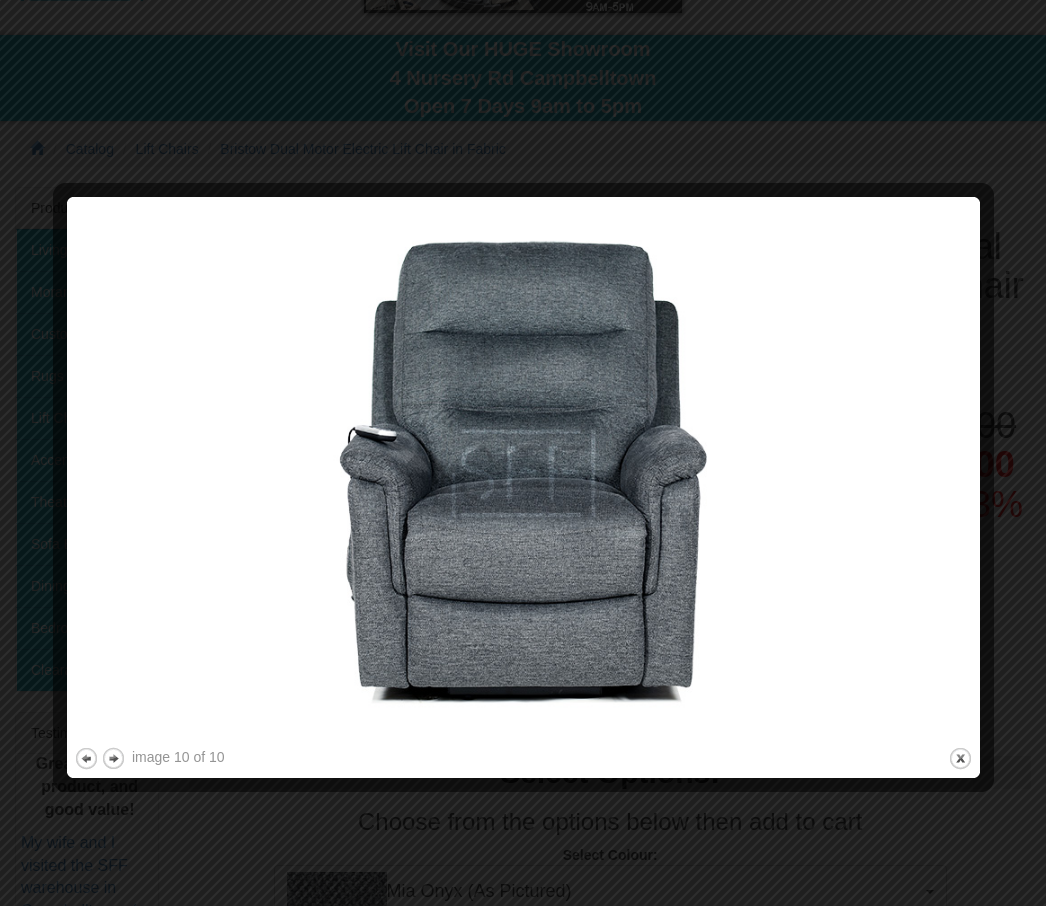 click on "next" at bounding box center [113, 758] 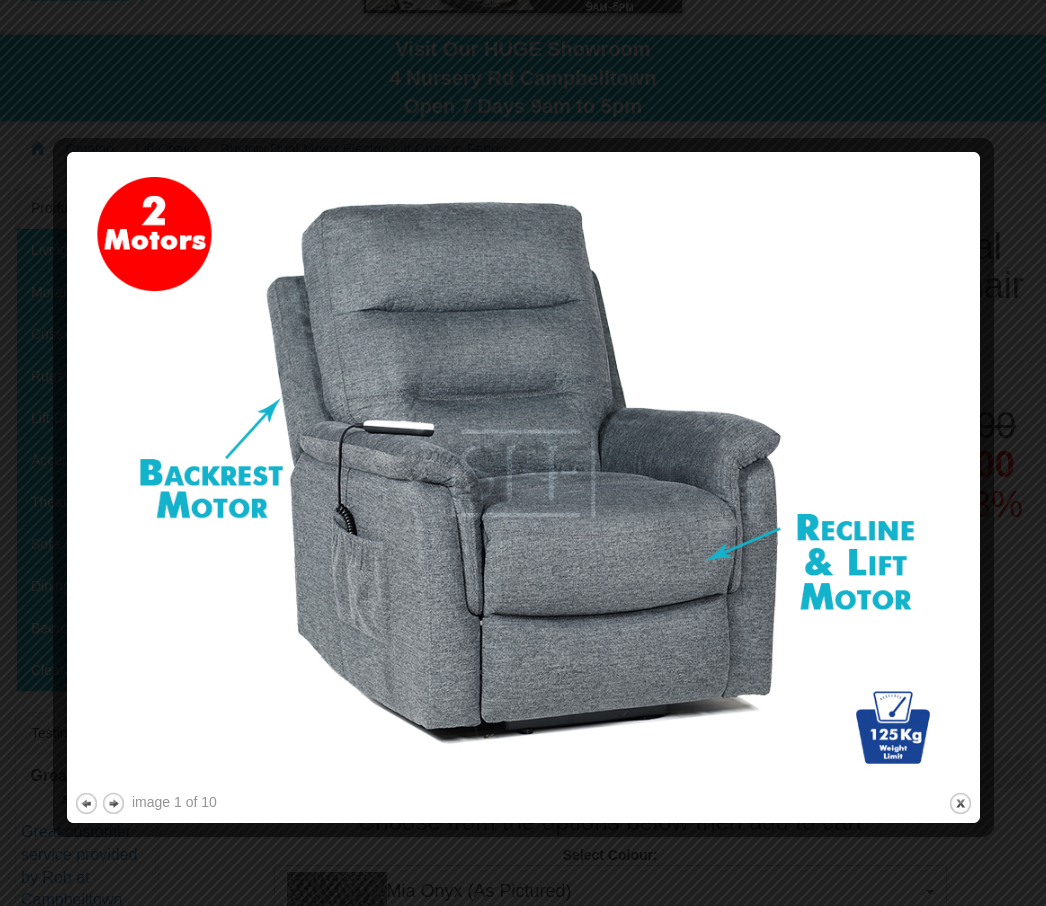 click on "next" at bounding box center [113, 803] 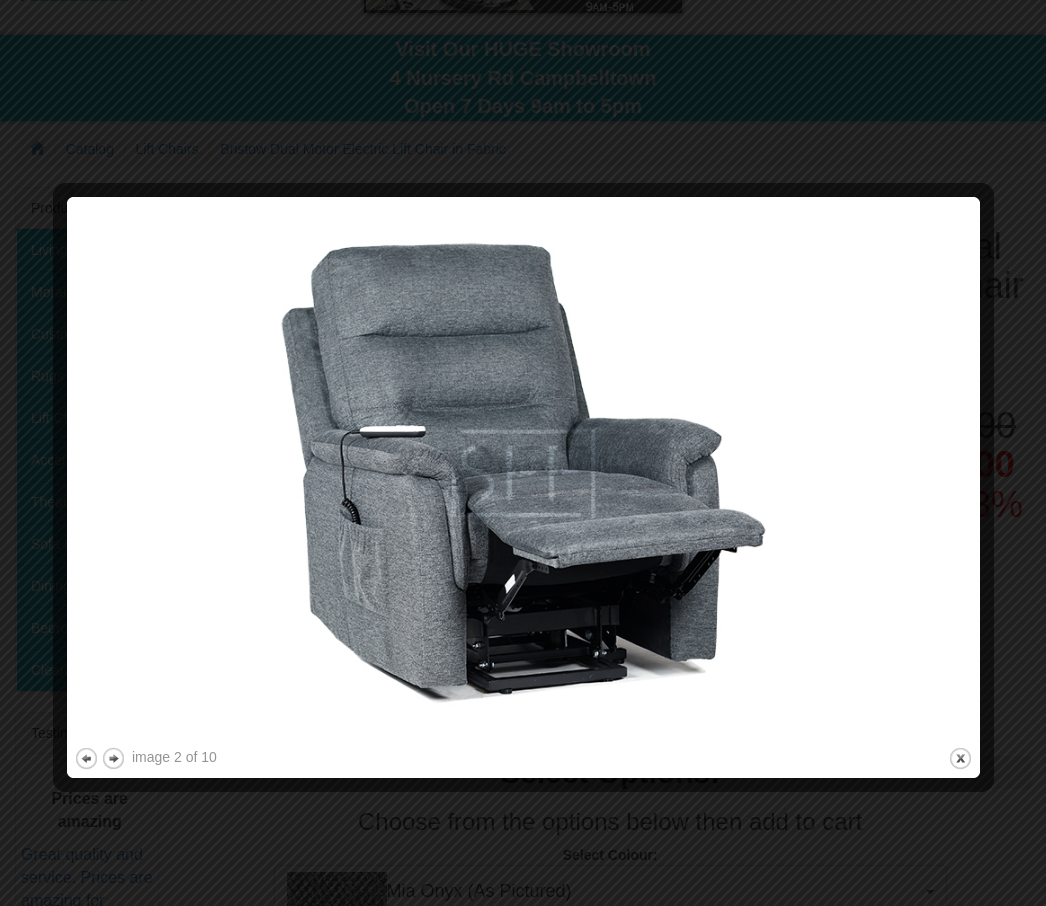 click on "next" at bounding box center (113, 758) 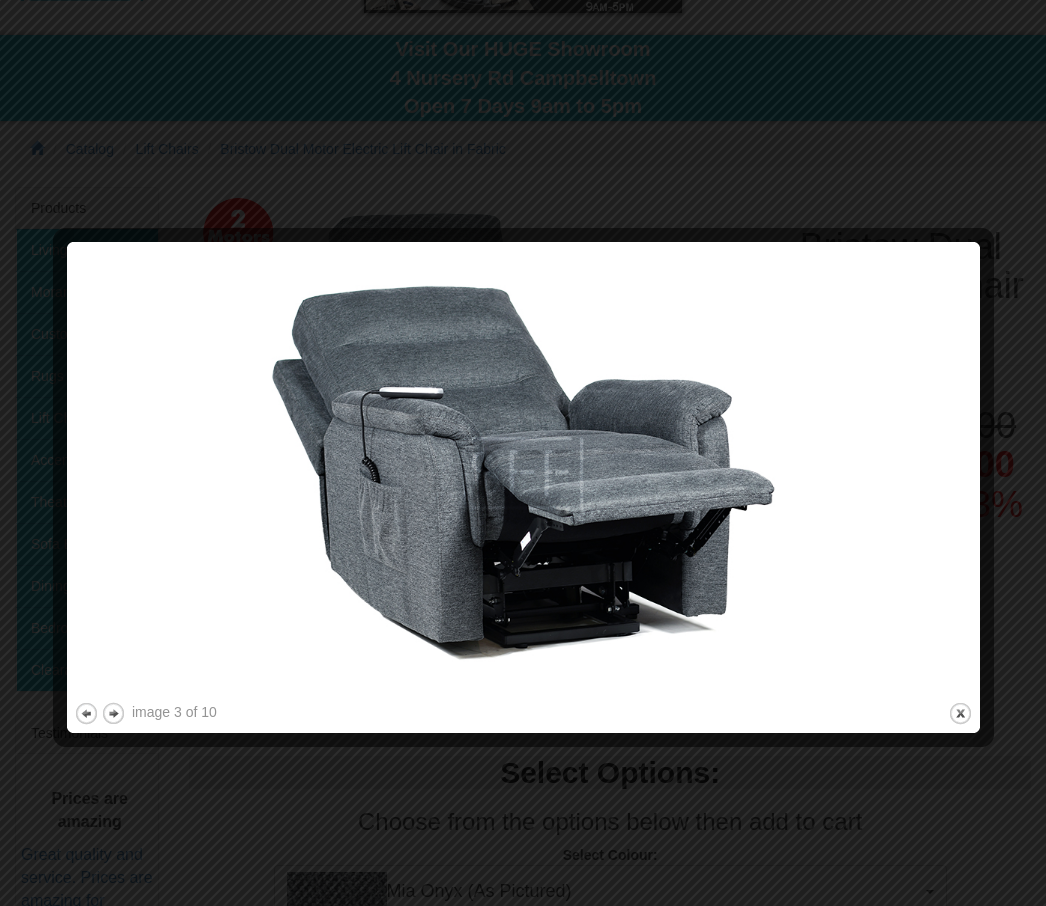 click on "next" at bounding box center (113, 713) 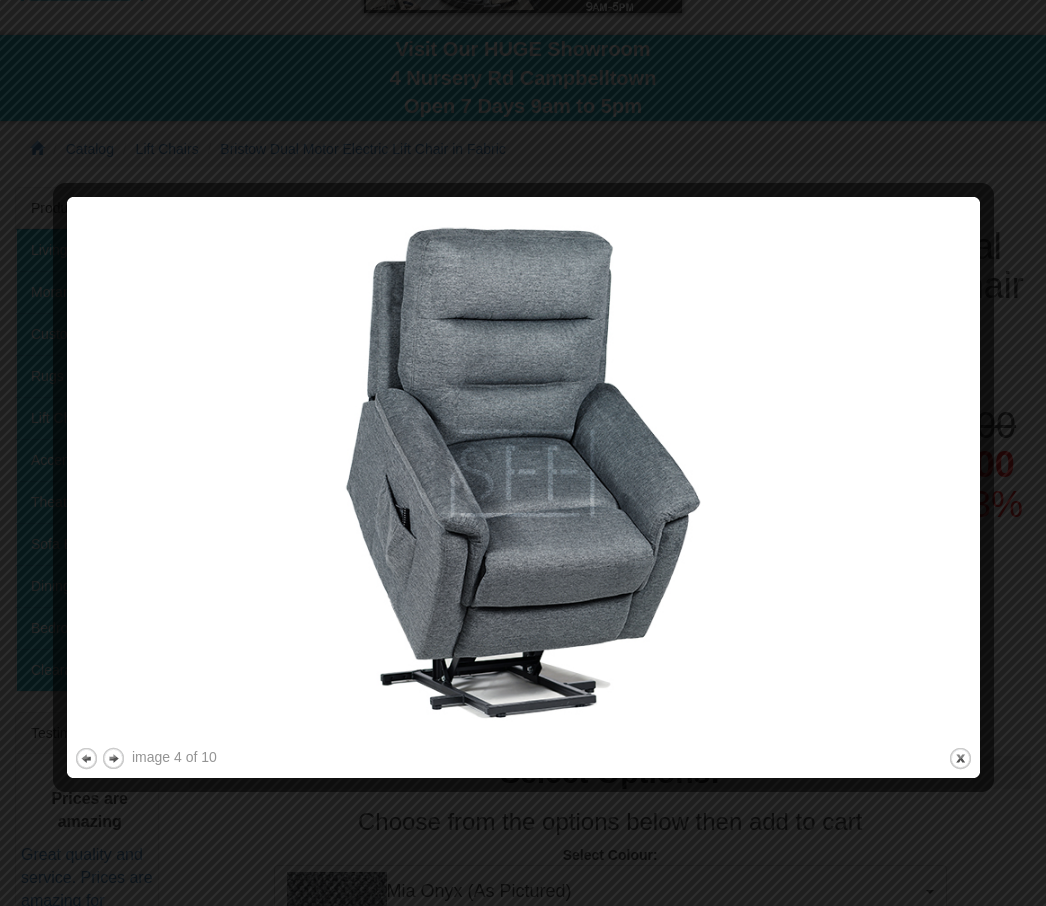 click at bounding box center (523, 473) 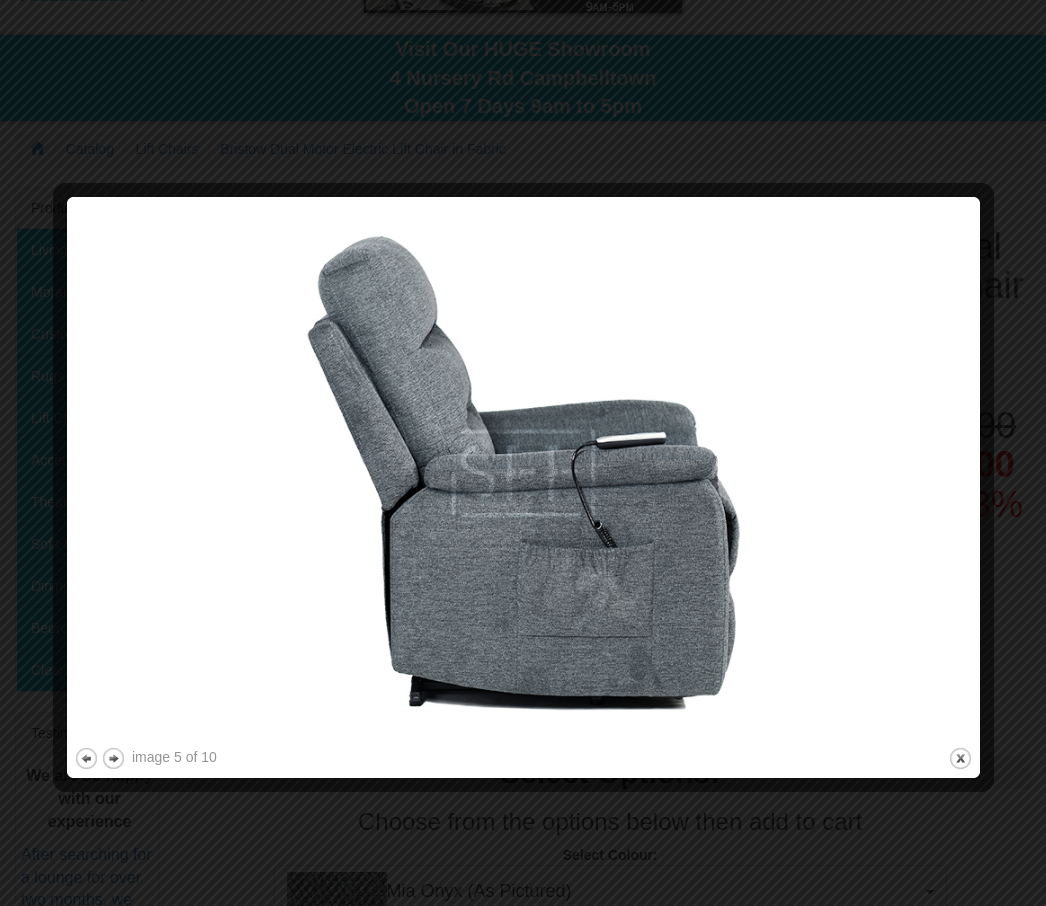 click on "next" at bounding box center [113, 758] 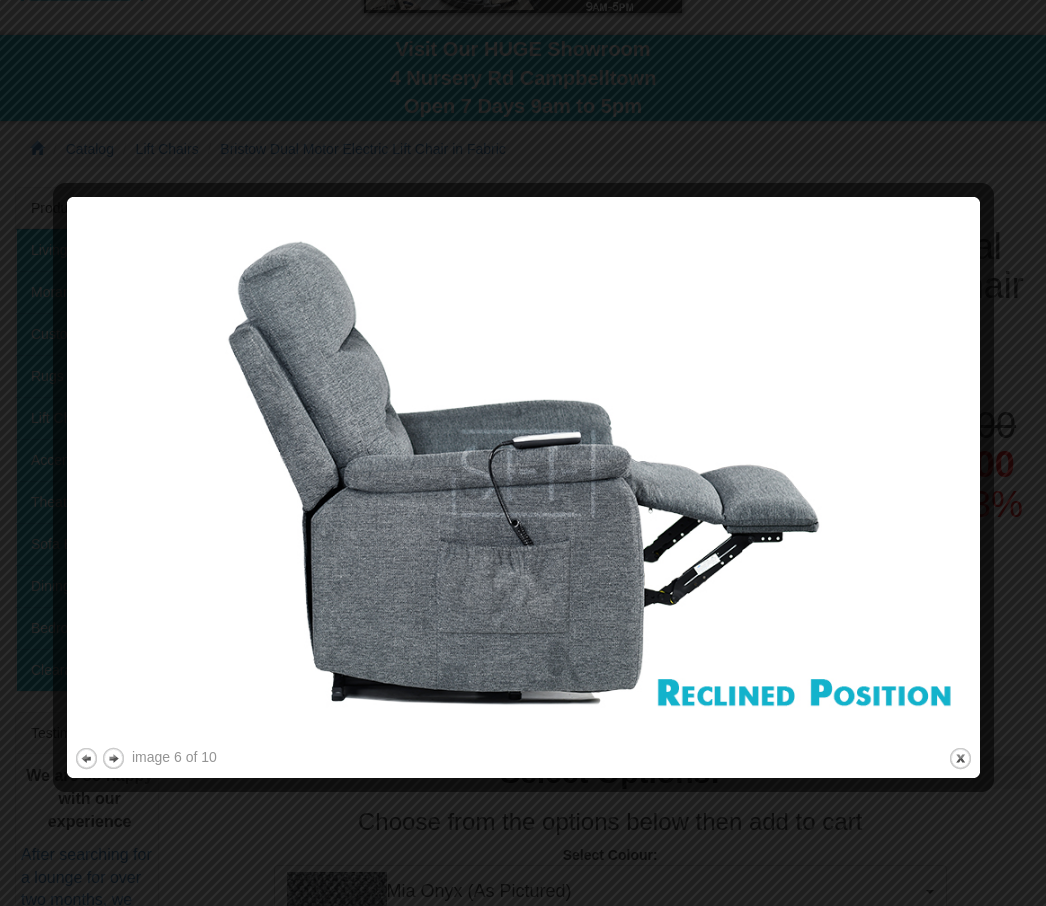 click on "next" at bounding box center (113, 758) 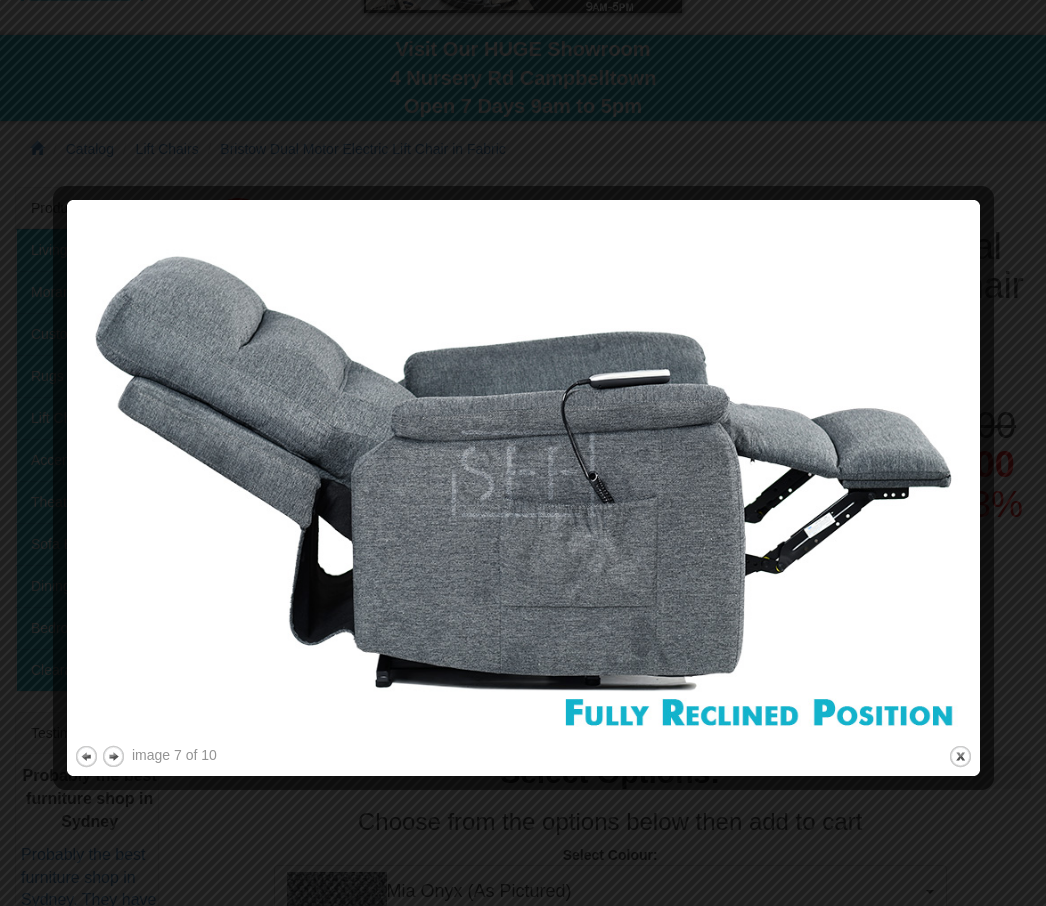 click on "previous" at bounding box center (86, 756) 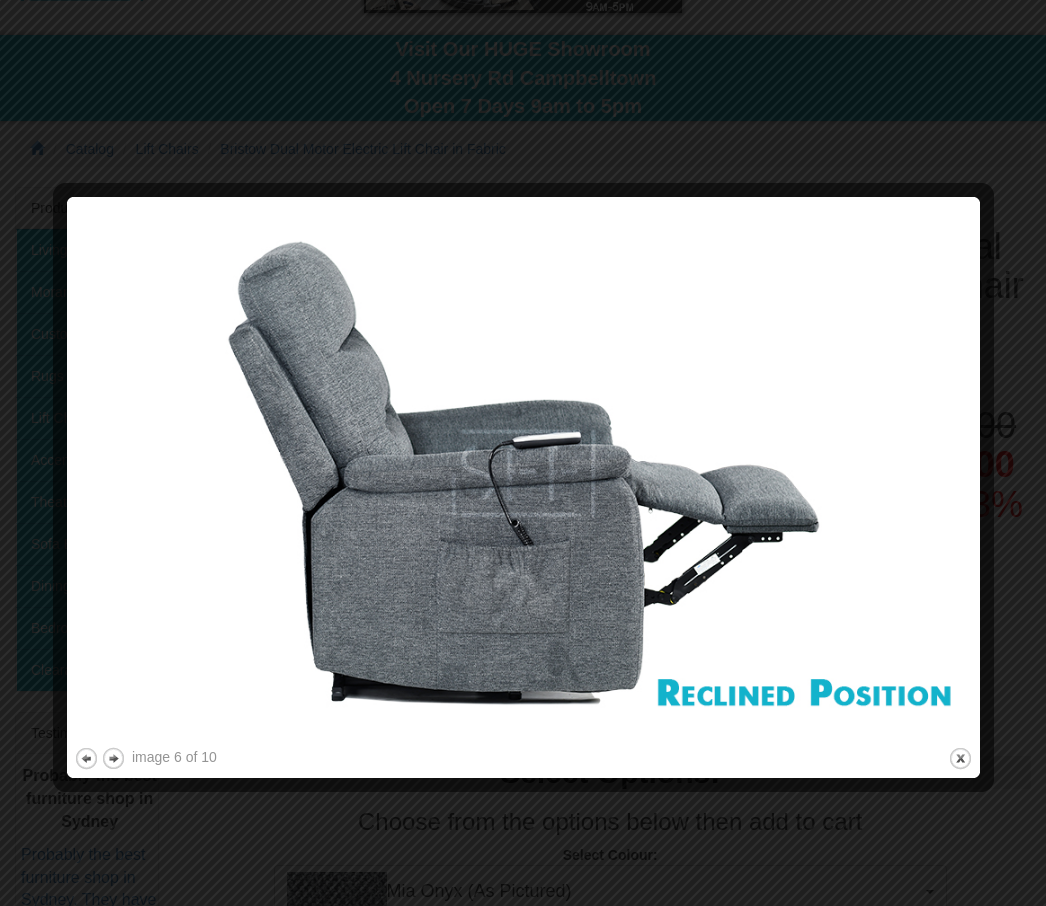 click on "next" at bounding box center [113, 758] 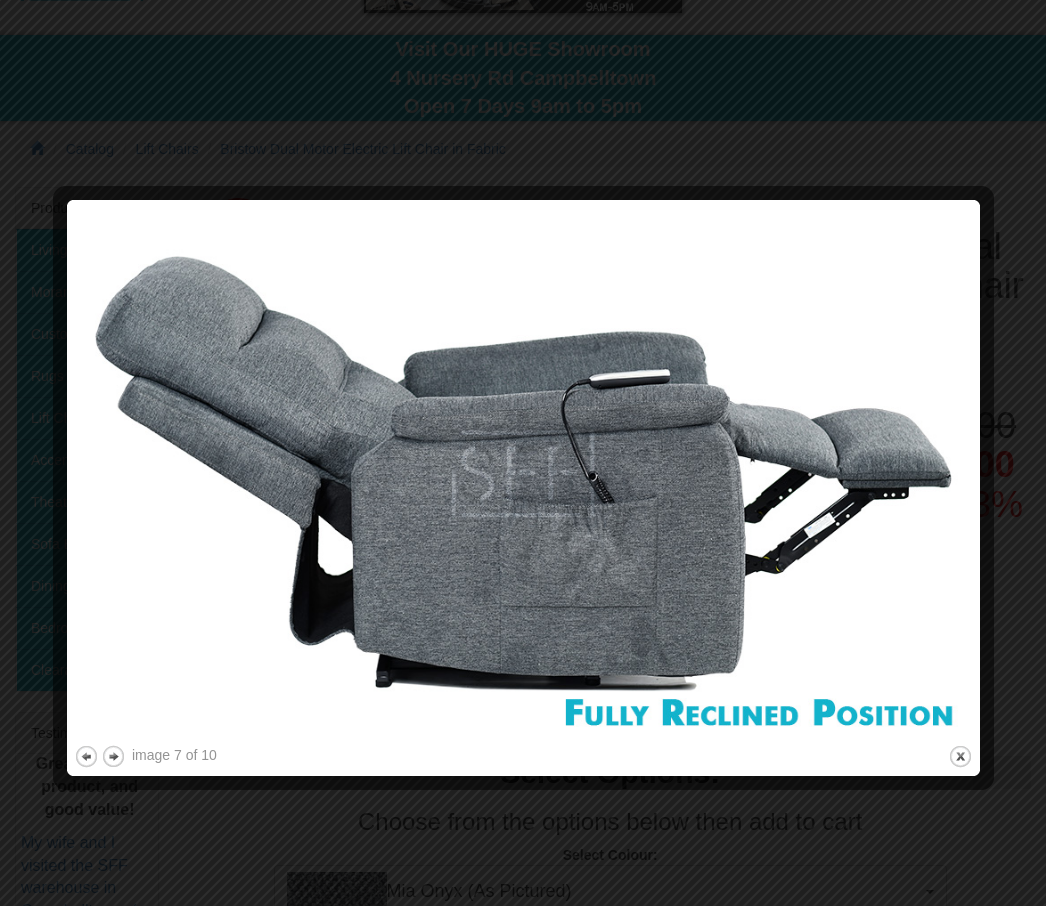 click on "next" at bounding box center (113, 756) 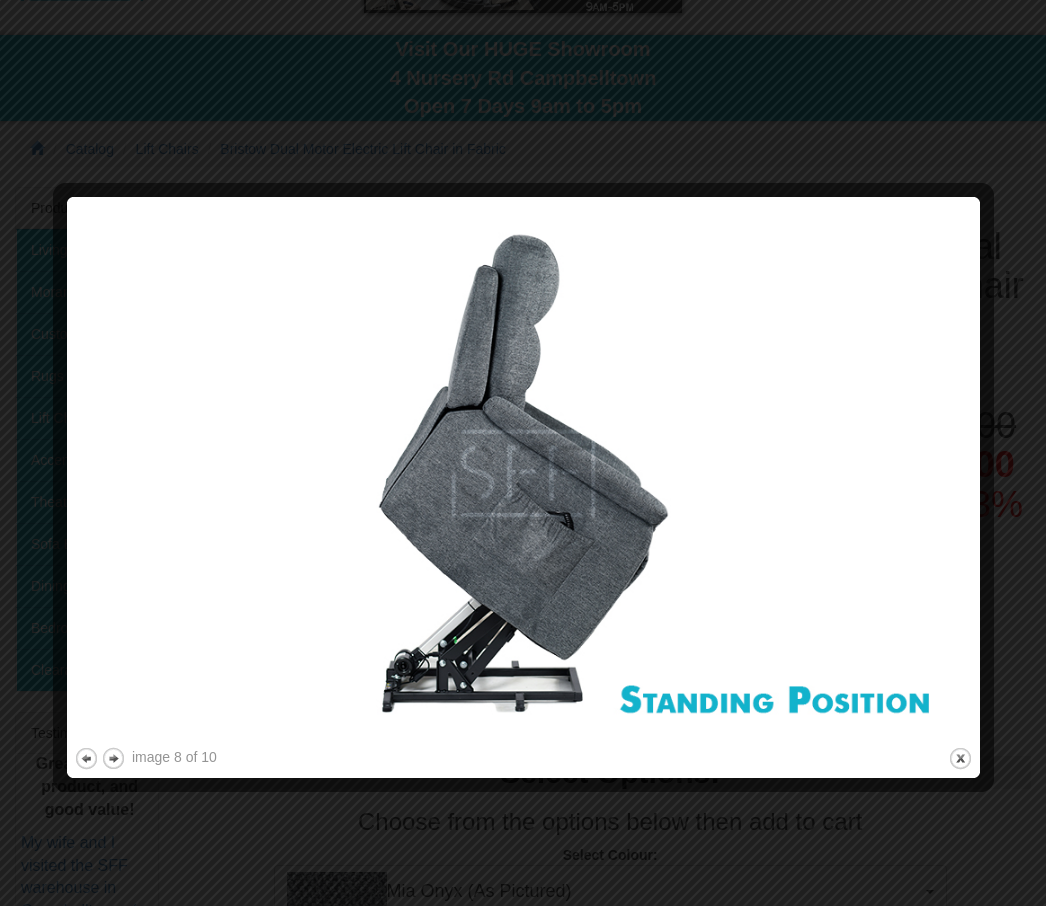 click on "next" at bounding box center (113, 758) 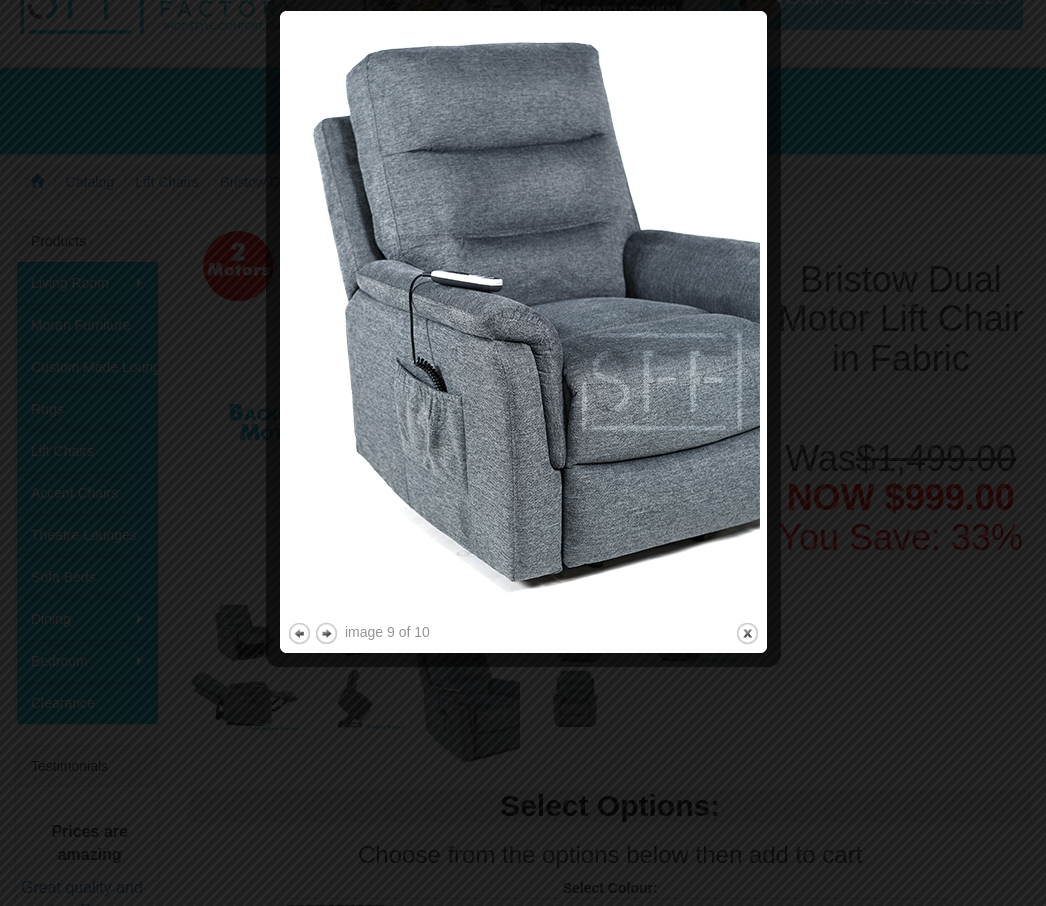 scroll, scrollTop: 120, scrollLeft: 0, axis: vertical 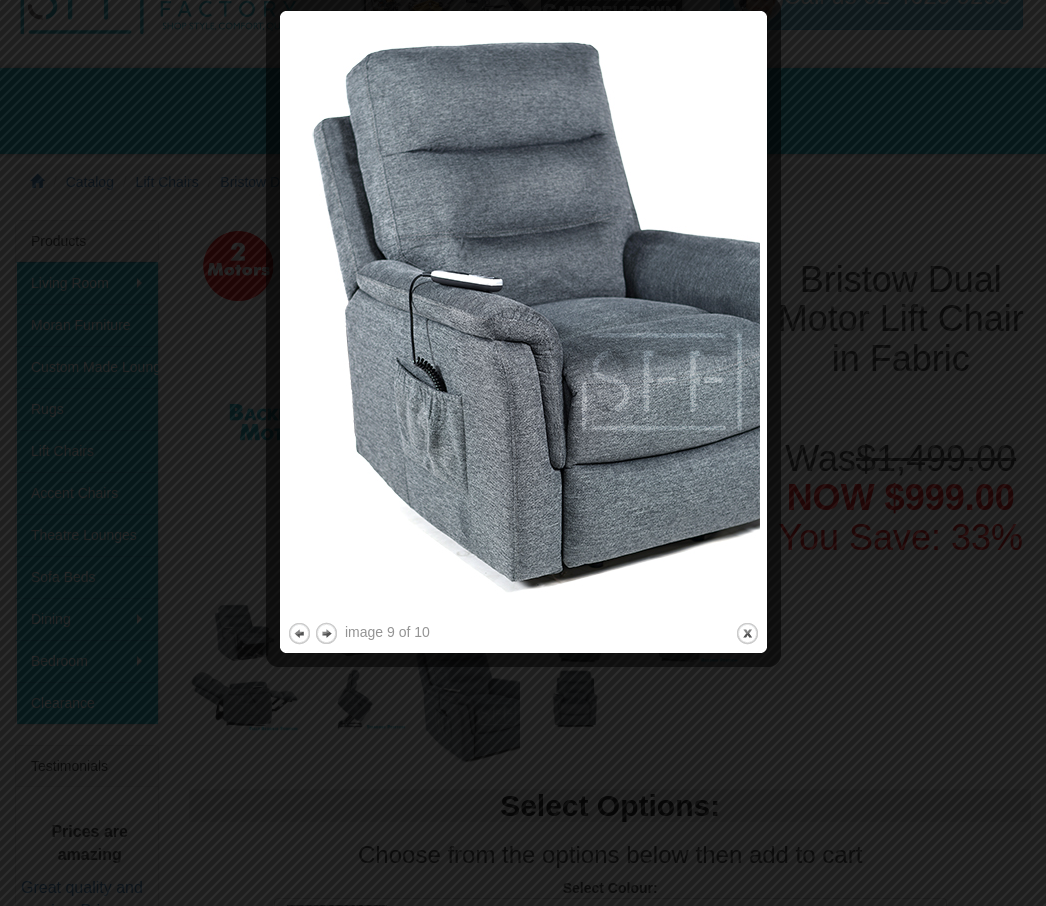 click on "next" at bounding box center [326, 633] 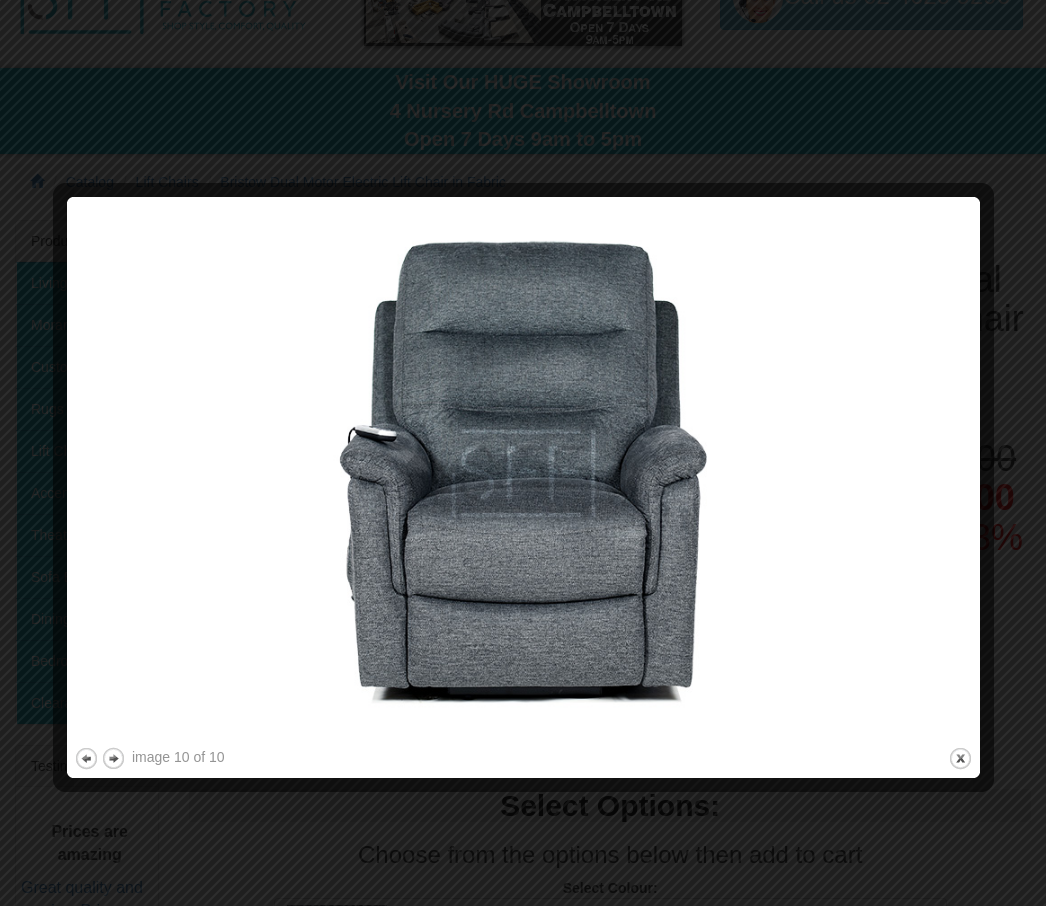 click on "close" at bounding box center [960, 758] 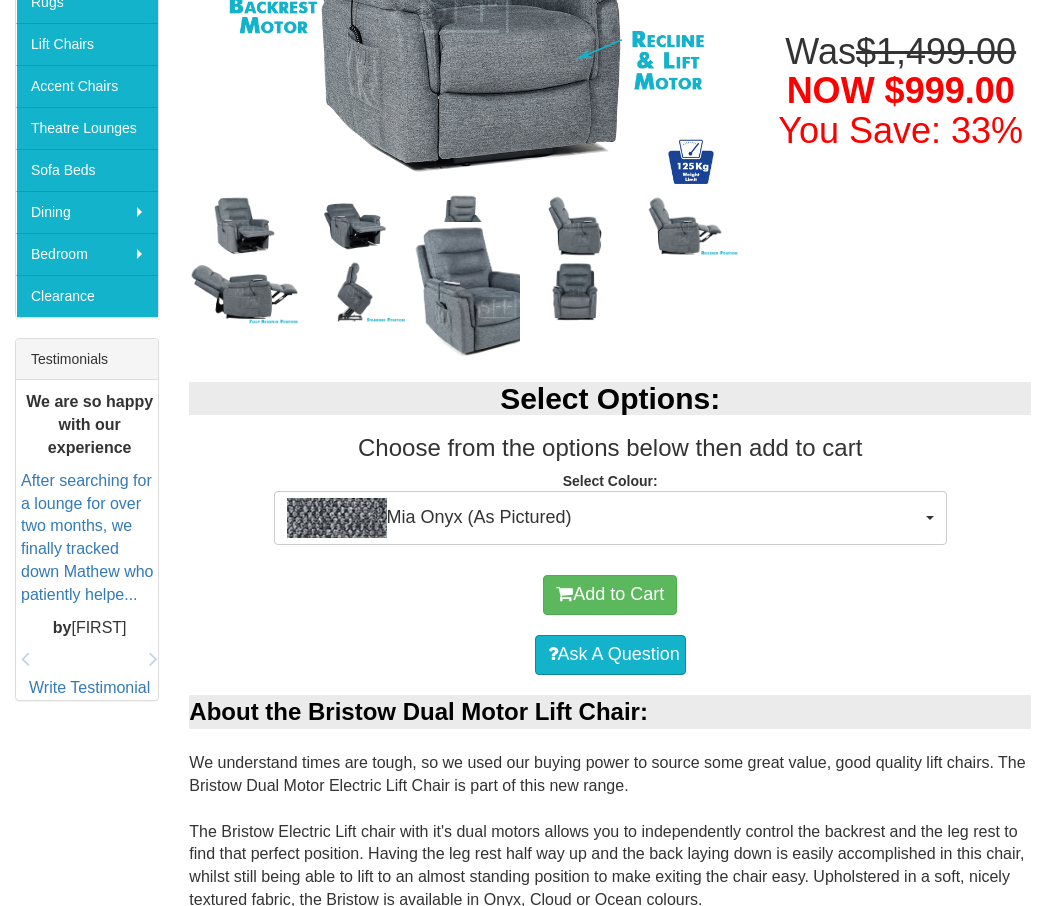 click on "Mia Onyx (As Pictured)" at bounding box center [610, 519] 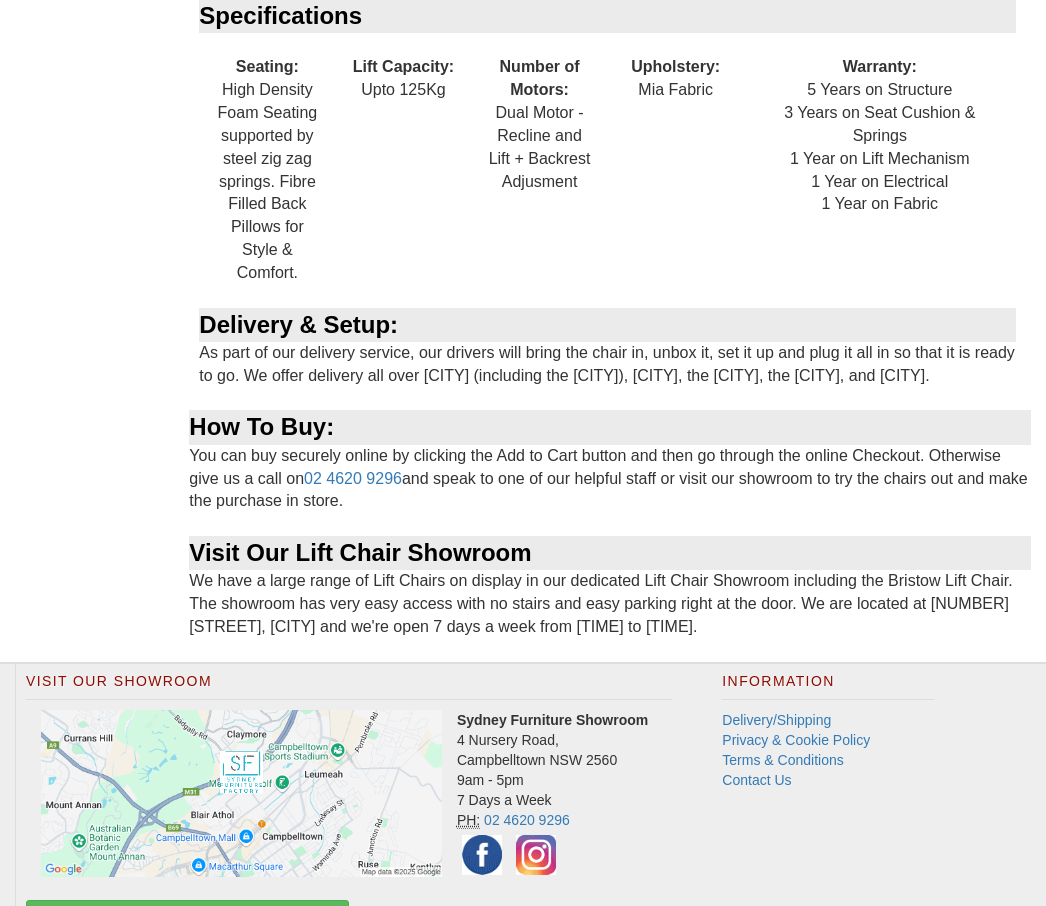 scroll, scrollTop: 2185, scrollLeft: 0, axis: vertical 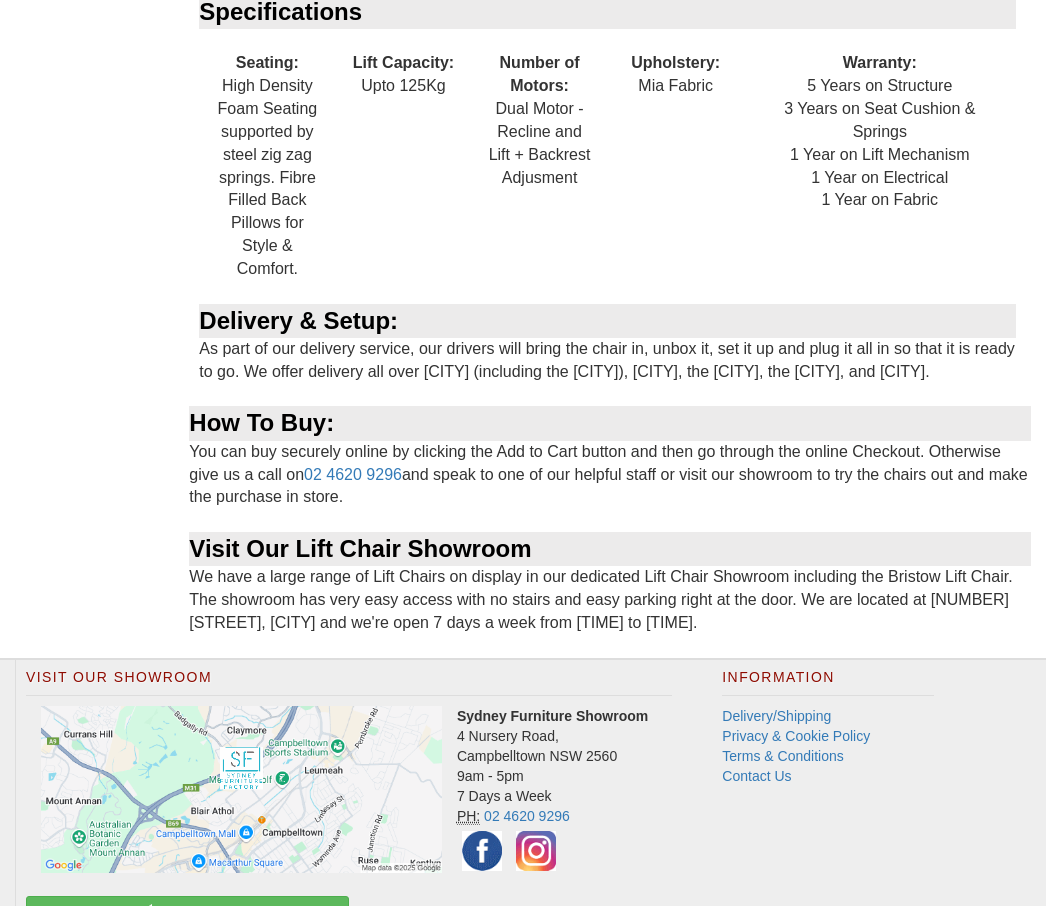 click at bounding box center (523, 453) 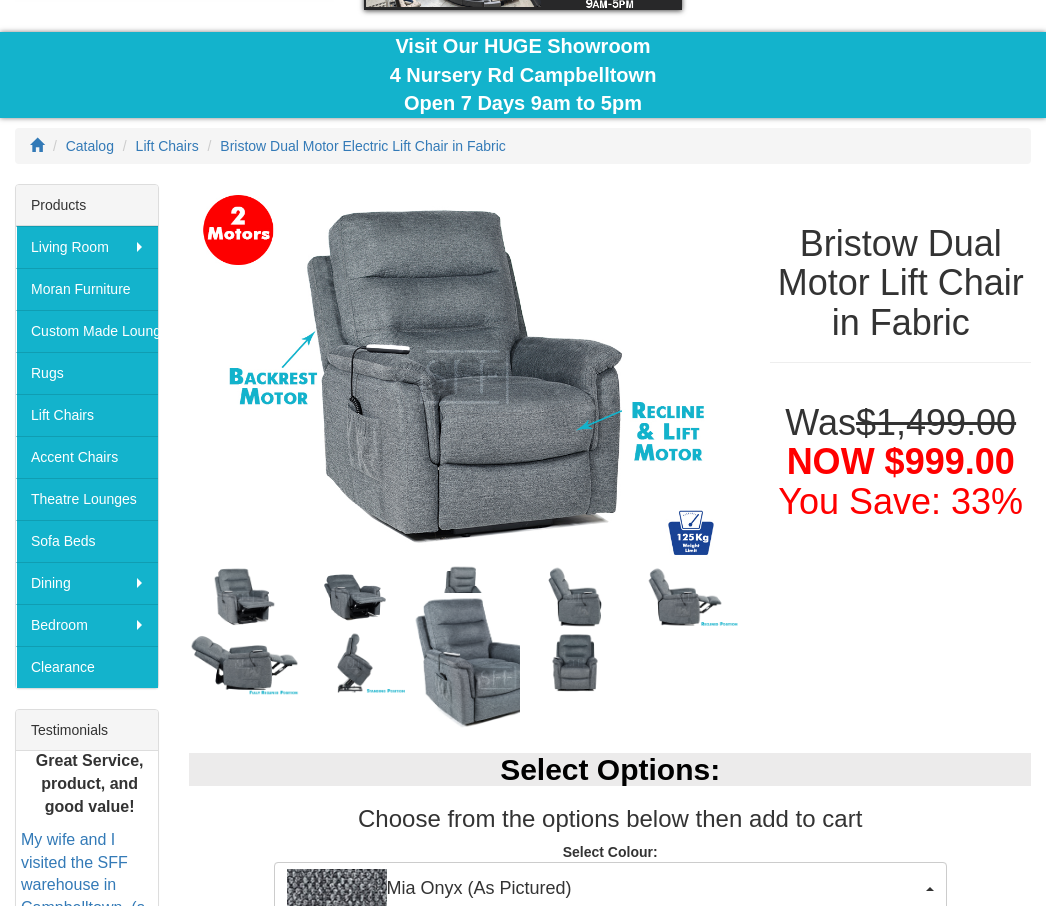 scroll, scrollTop: 156, scrollLeft: 0, axis: vertical 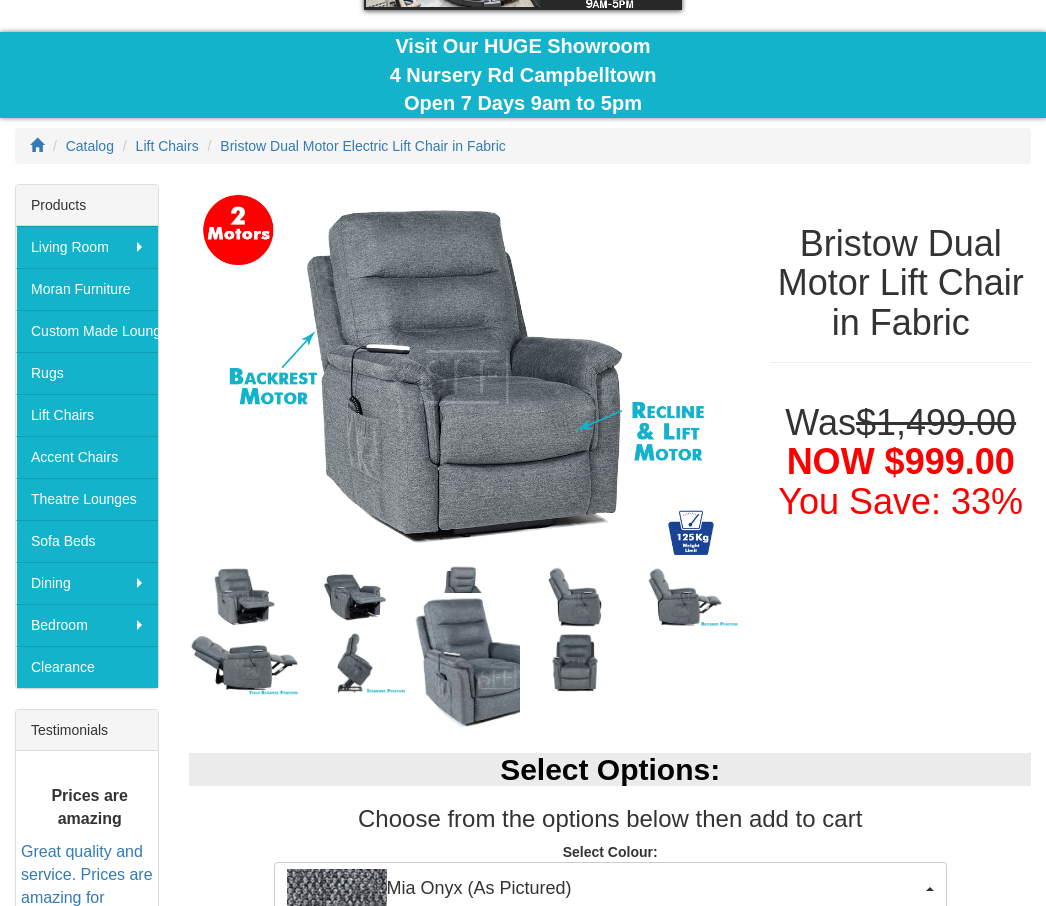 click on "Select Options:
Choose from the options below then add to cart
Select Colour:  [COLOR] (As Pictured)    [COLOR] (As Pictured)  [COLOR]  [COLOR] (As Pictured) [COLOR] [COLOR]" at bounding box center [610, 829] 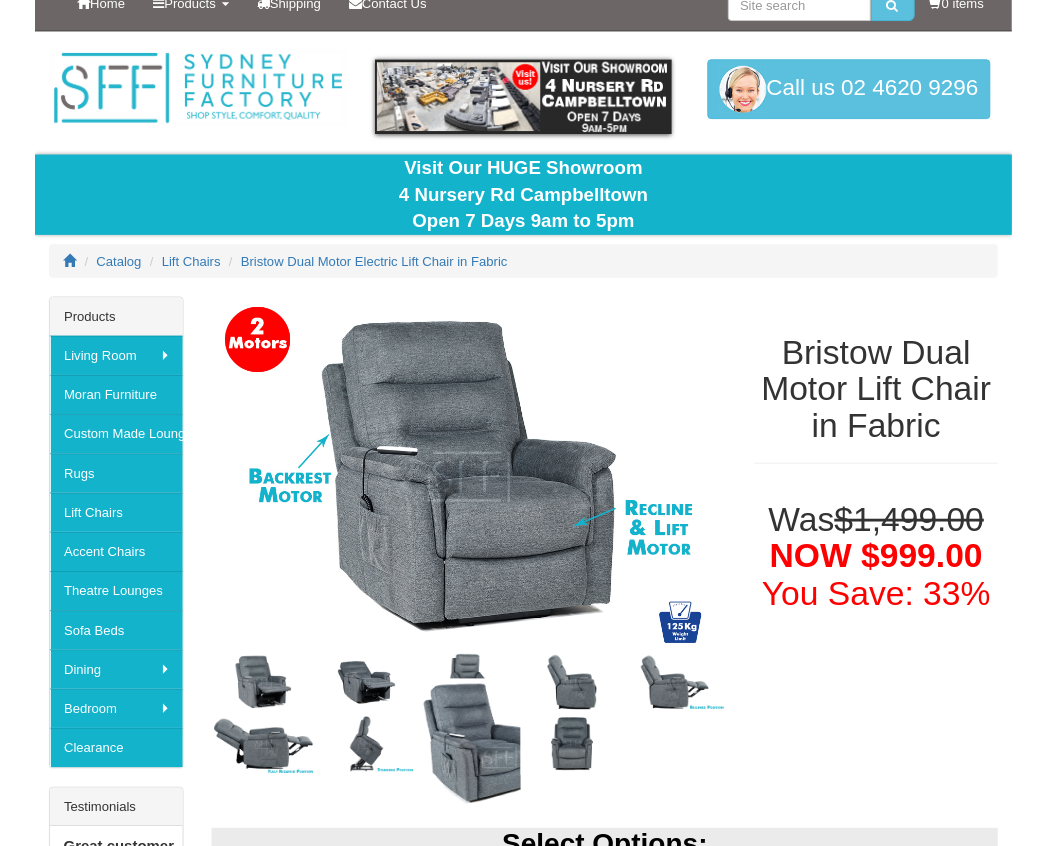 scroll, scrollTop: 0, scrollLeft: 0, axis: both 